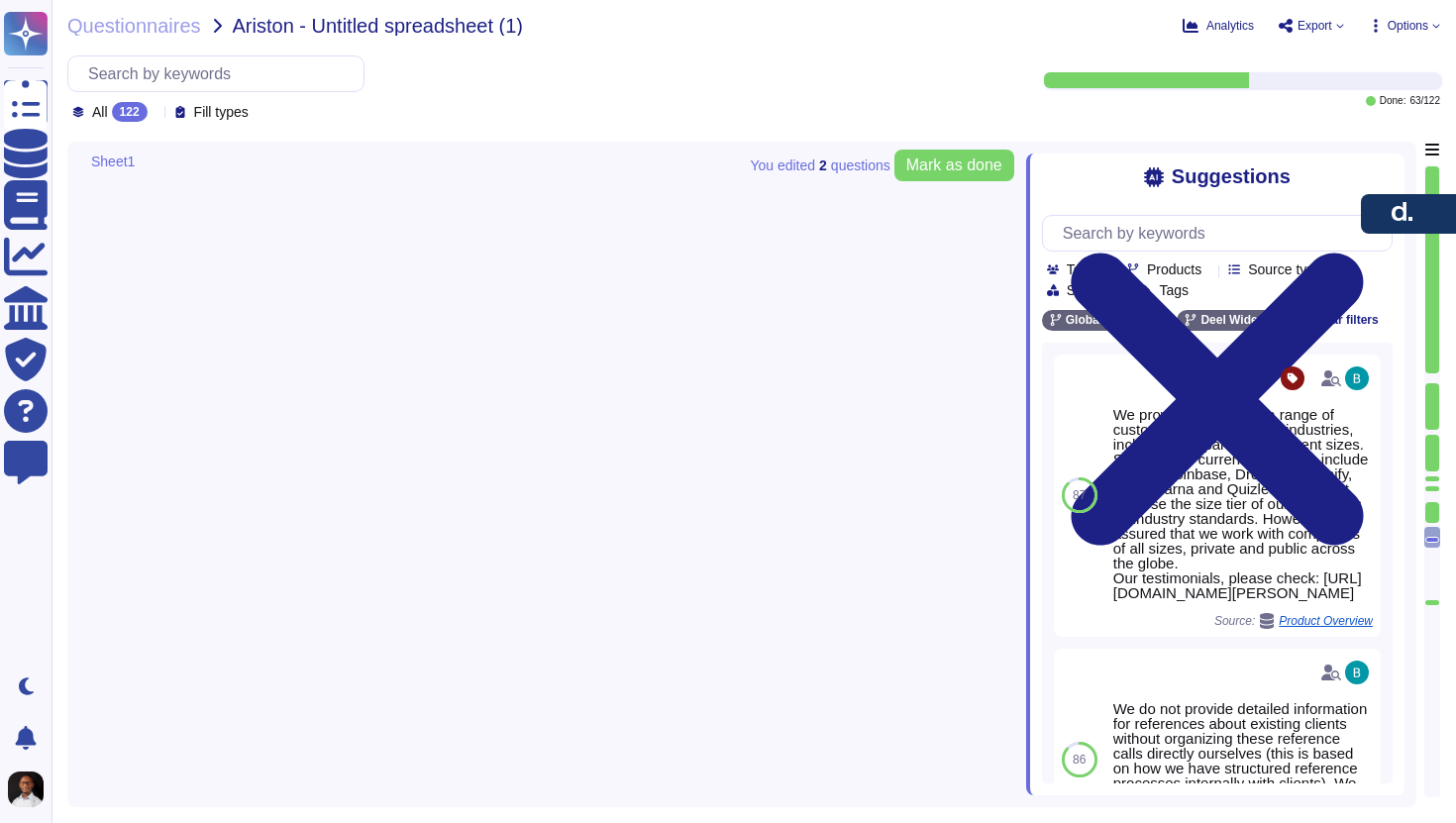 scroll, scrollTop: 0, scrollLeft: 0, axis: both 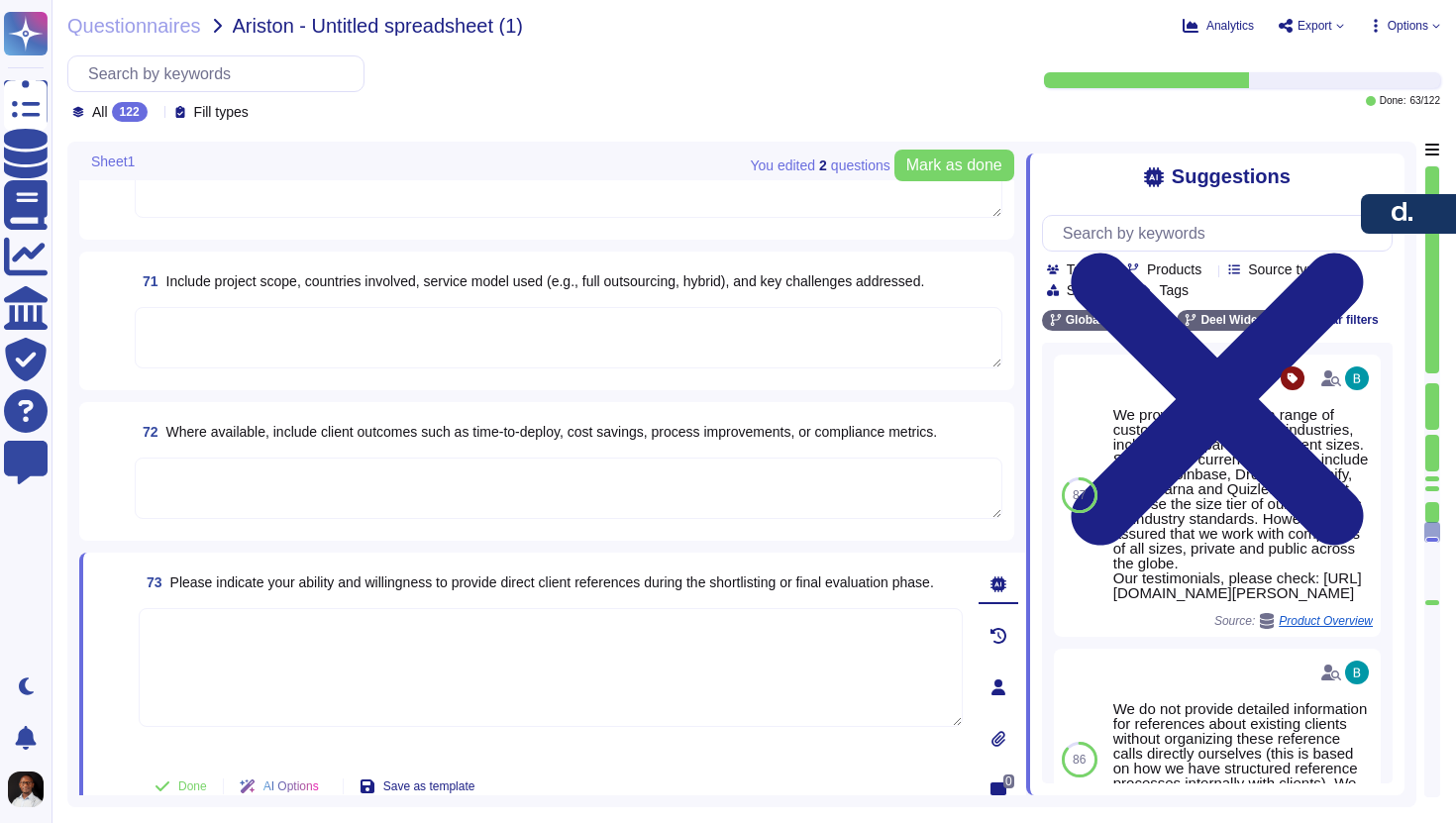 type on "[PERSON_NAME] has a dedicated legal and compliance team responsible for monitoring and interpreting changes in relevant regulations. This team stays up-to-date on changing regulations and requirements to ensure compliance for both [PERSON_NAME] and its clients.
To effectively communicate legal changes, [PERSON_NAME] utilizes a continuous compliance portal on its platform, which provides clients with information on legal updates. Additionally, updates on legislative and regulatory changes affecting payroll are communicated through structured channels, including Customer Success Managers, regular team meetings, and official notifications on the Global compliance hub.
[PERSON_NAME] also employs real-time communication platforms, ticketing systems, and notification mechanisms to ensure that all legal changes are updated efficiently and instantaneously. This comprehensive approach guarantees that relevant departments and clients are informed promptly about any changes in the legal landscape." 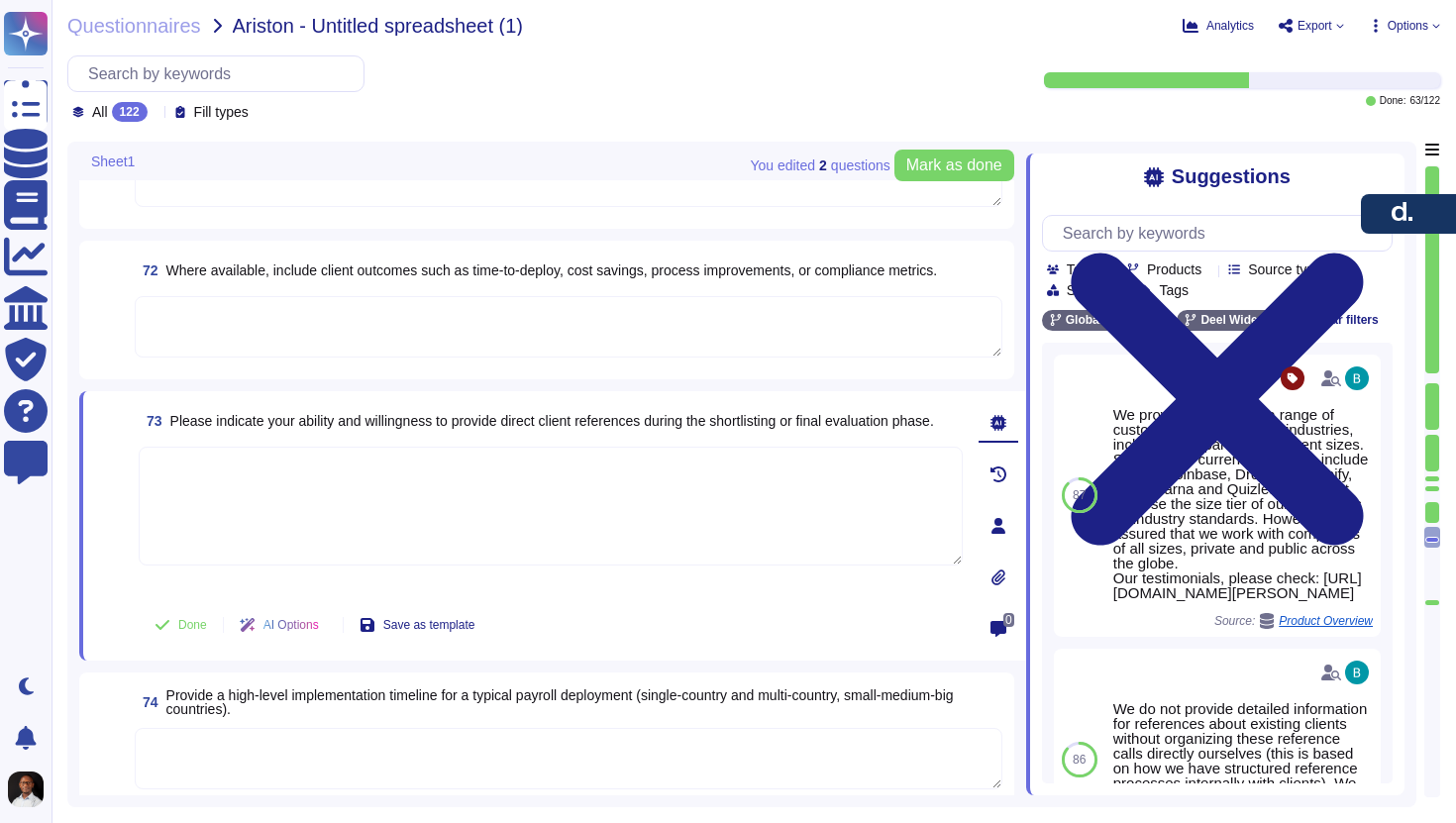 scroll, scrollTop: 23484, scrollLeft: 0, axis: vertical 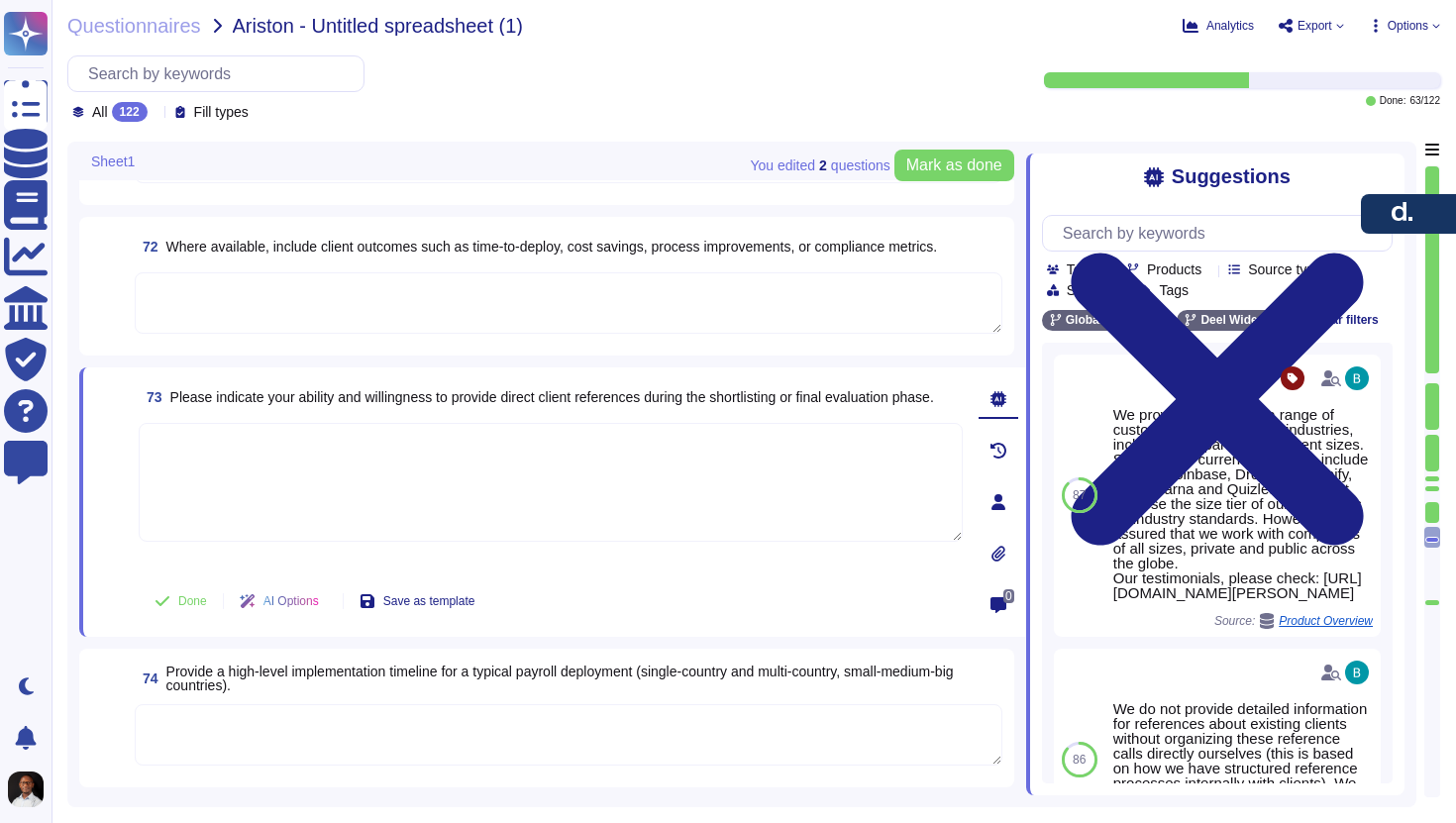 click at bounding box center [551, 482] 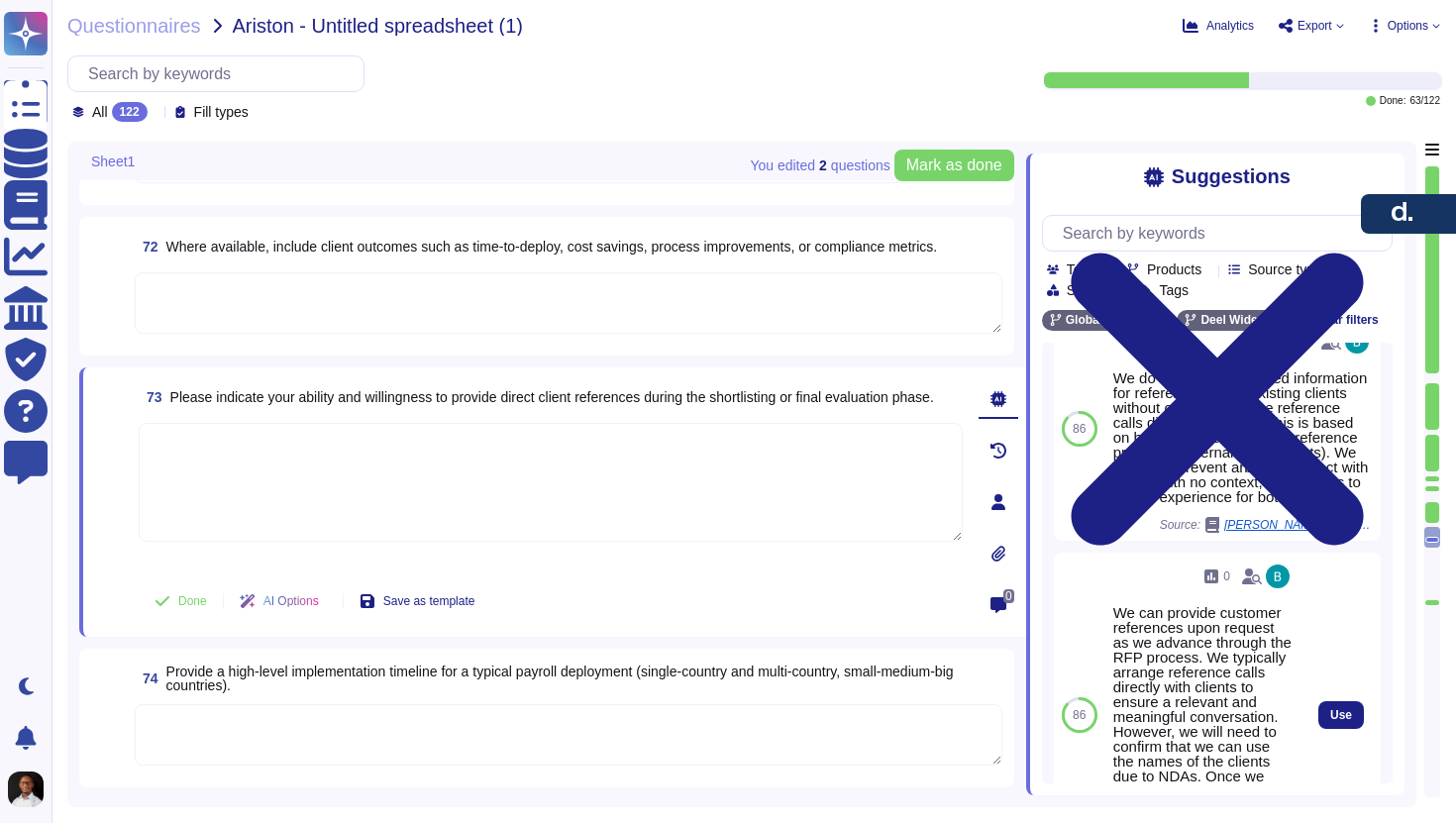 scroll, scrollTop: 323, scrollLeft: 0, axis: vertical 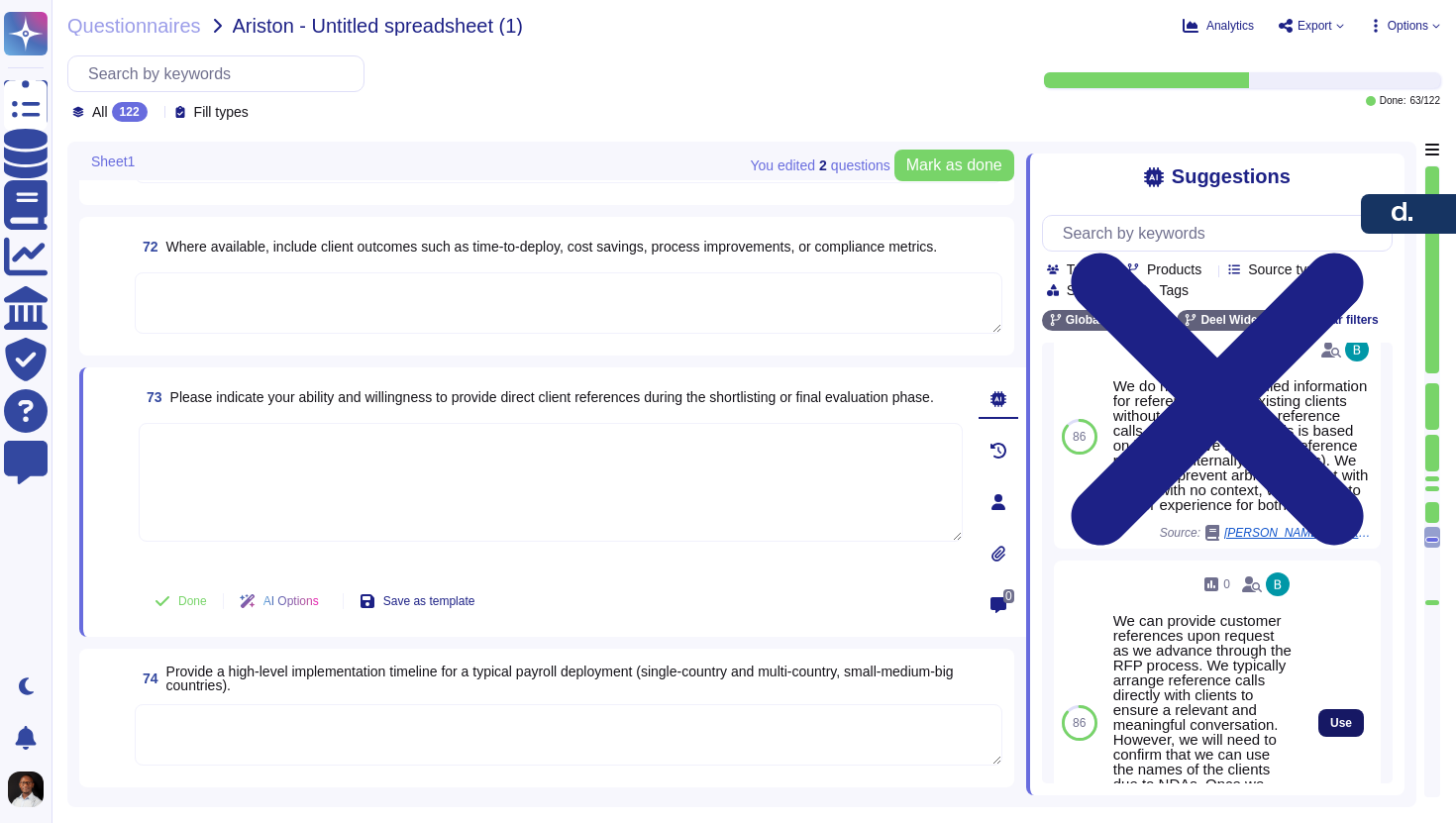 click on "Use" at bounding box center (1341, 723) 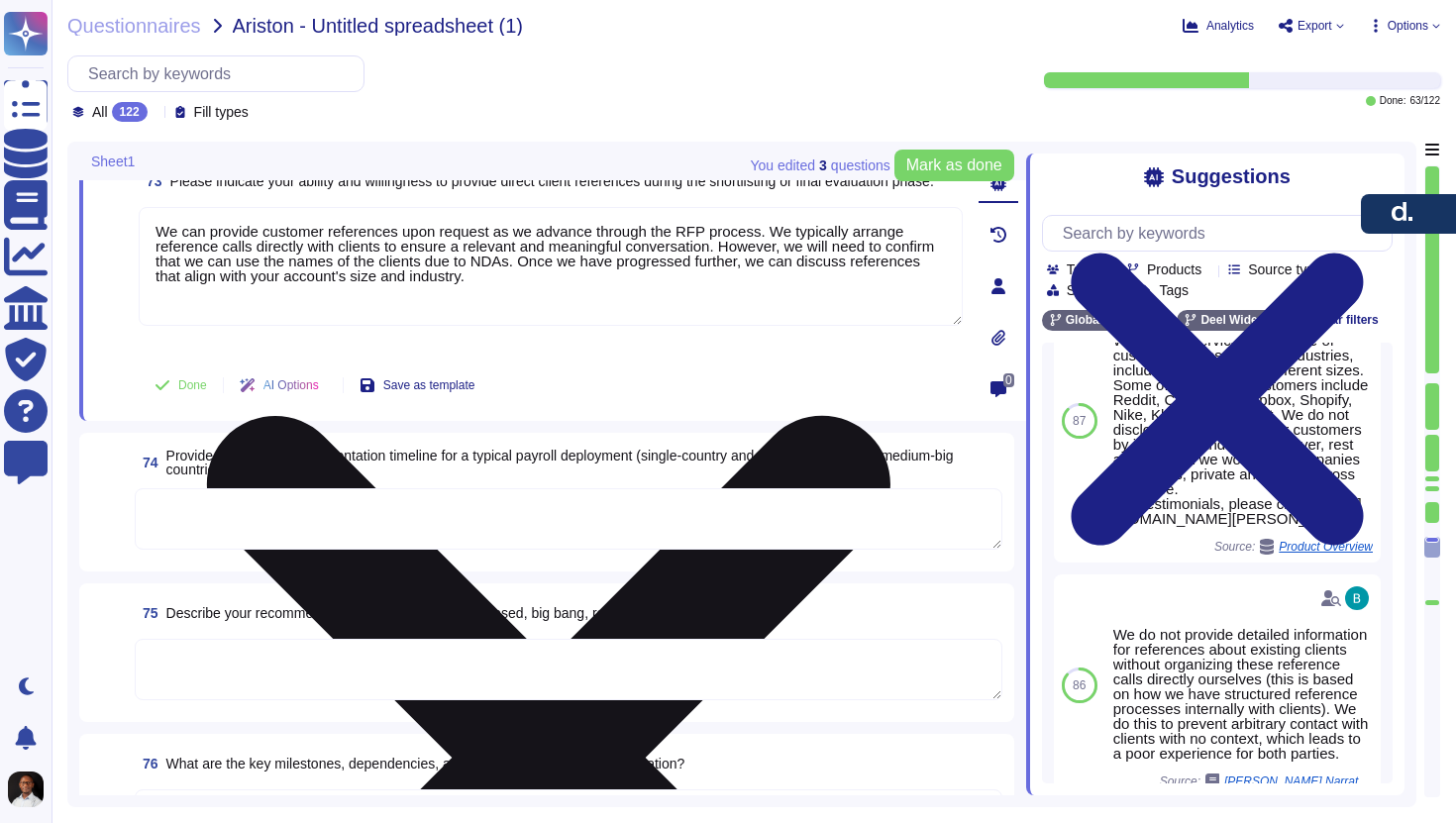 scroll, scrollTop: 23706, scrollLeft: 0, axis: vertical 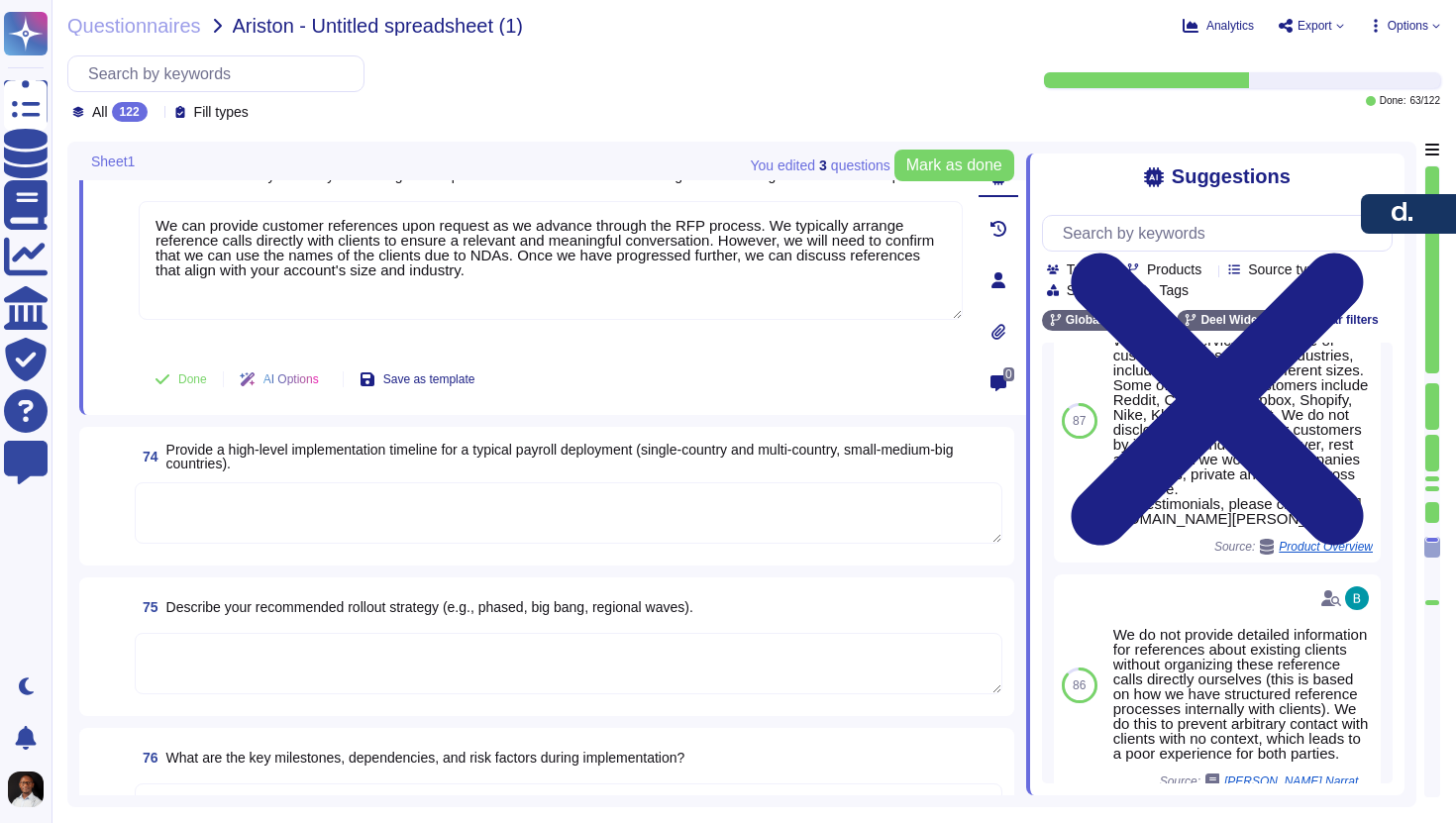 click at bounding box center (569, 513) 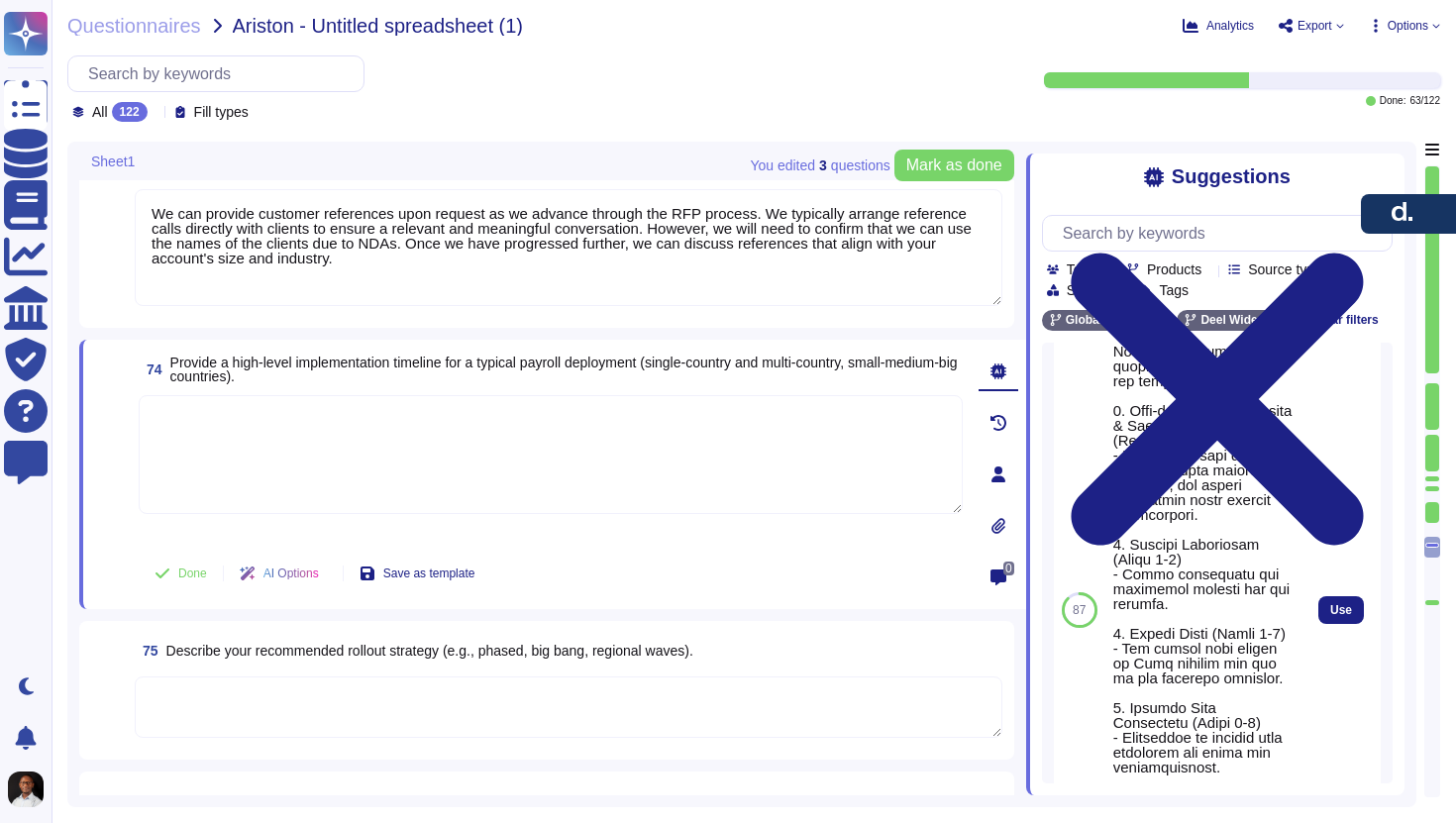 scroll, scrollTop: 549, scrollLeft: 0, axis: vertical 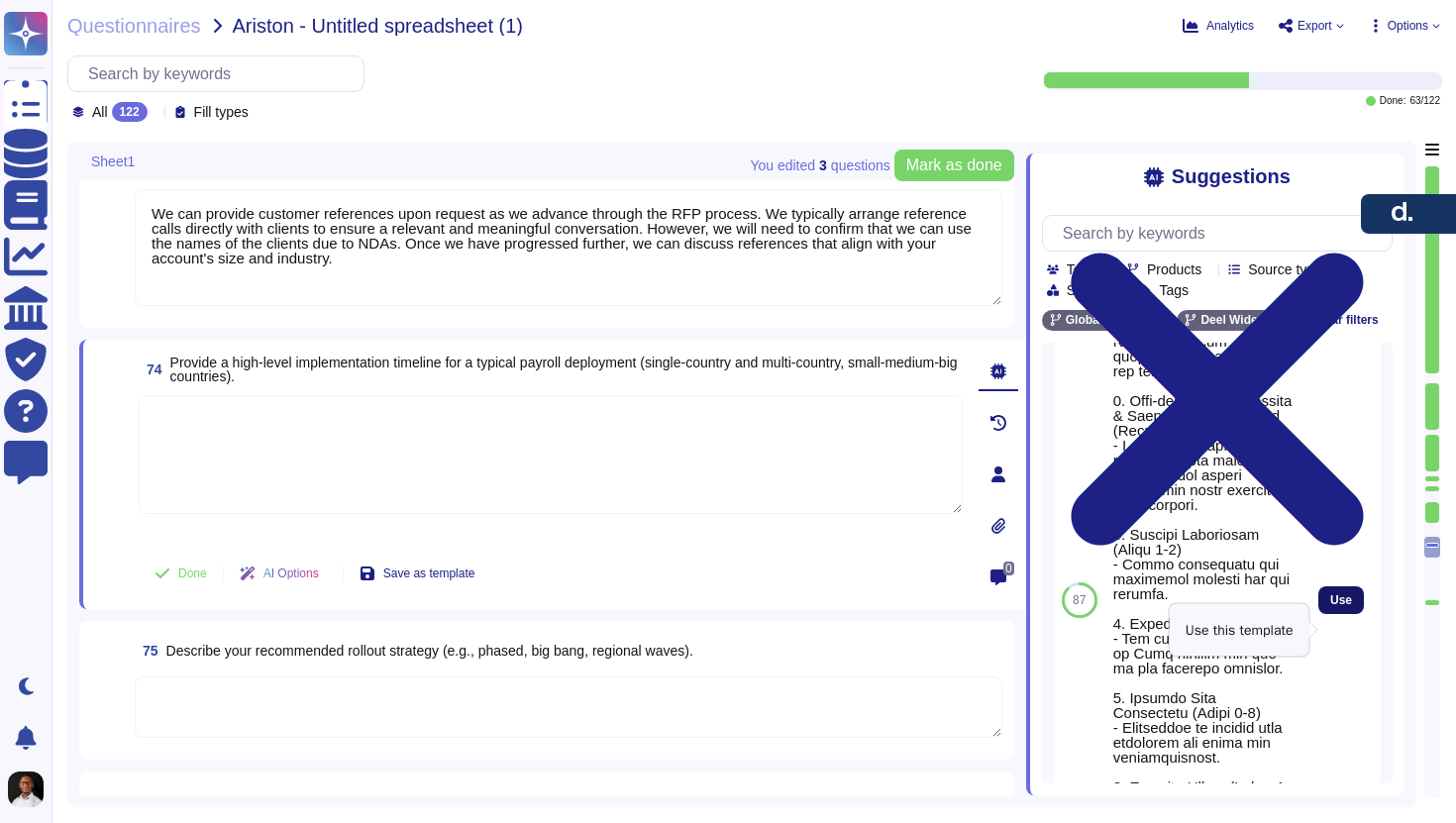 click on "Use" at bounding box center (1341, 600) 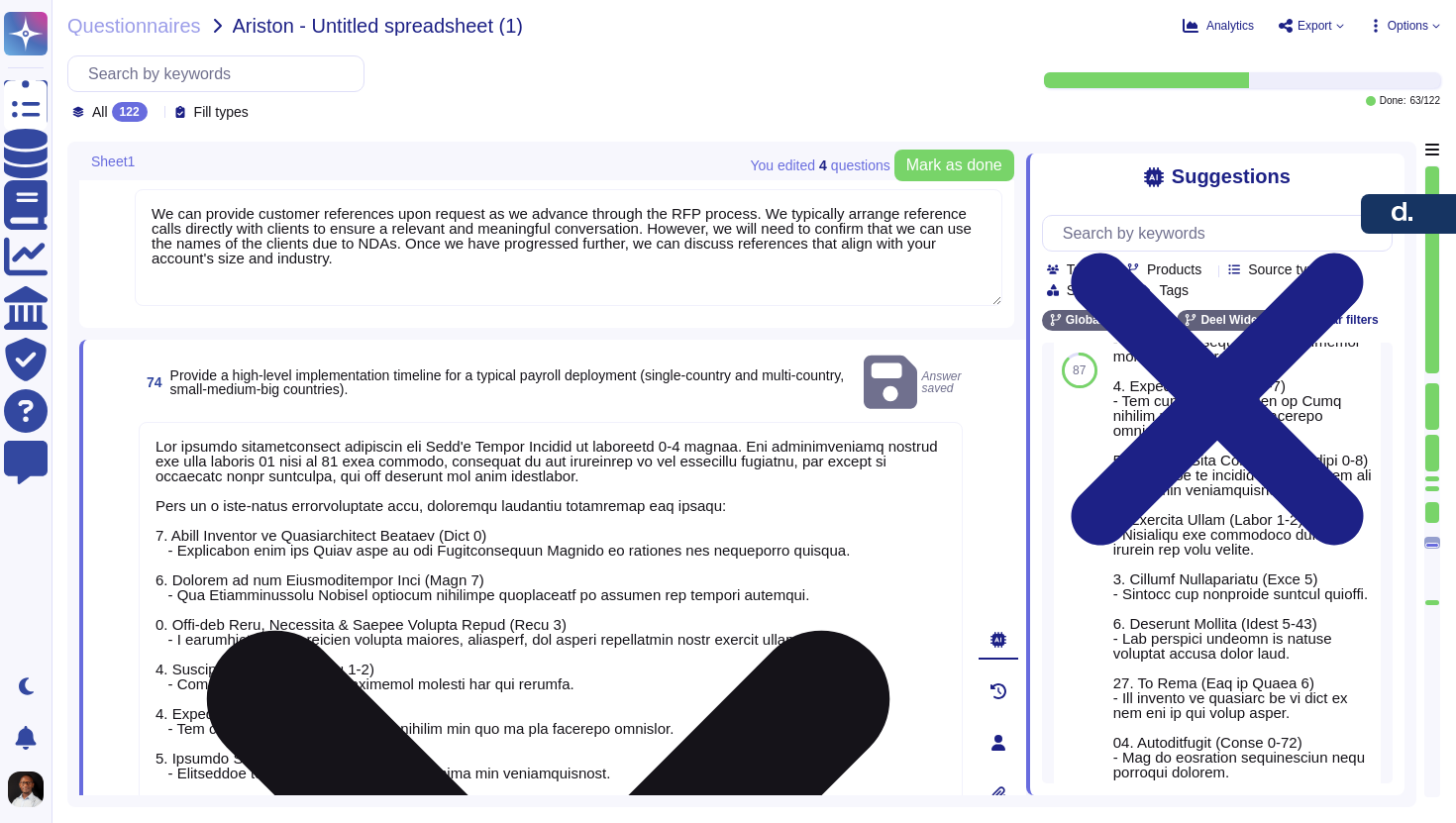 scroll, scrollTop: 2, scrollLeft: 0, axis: vertical 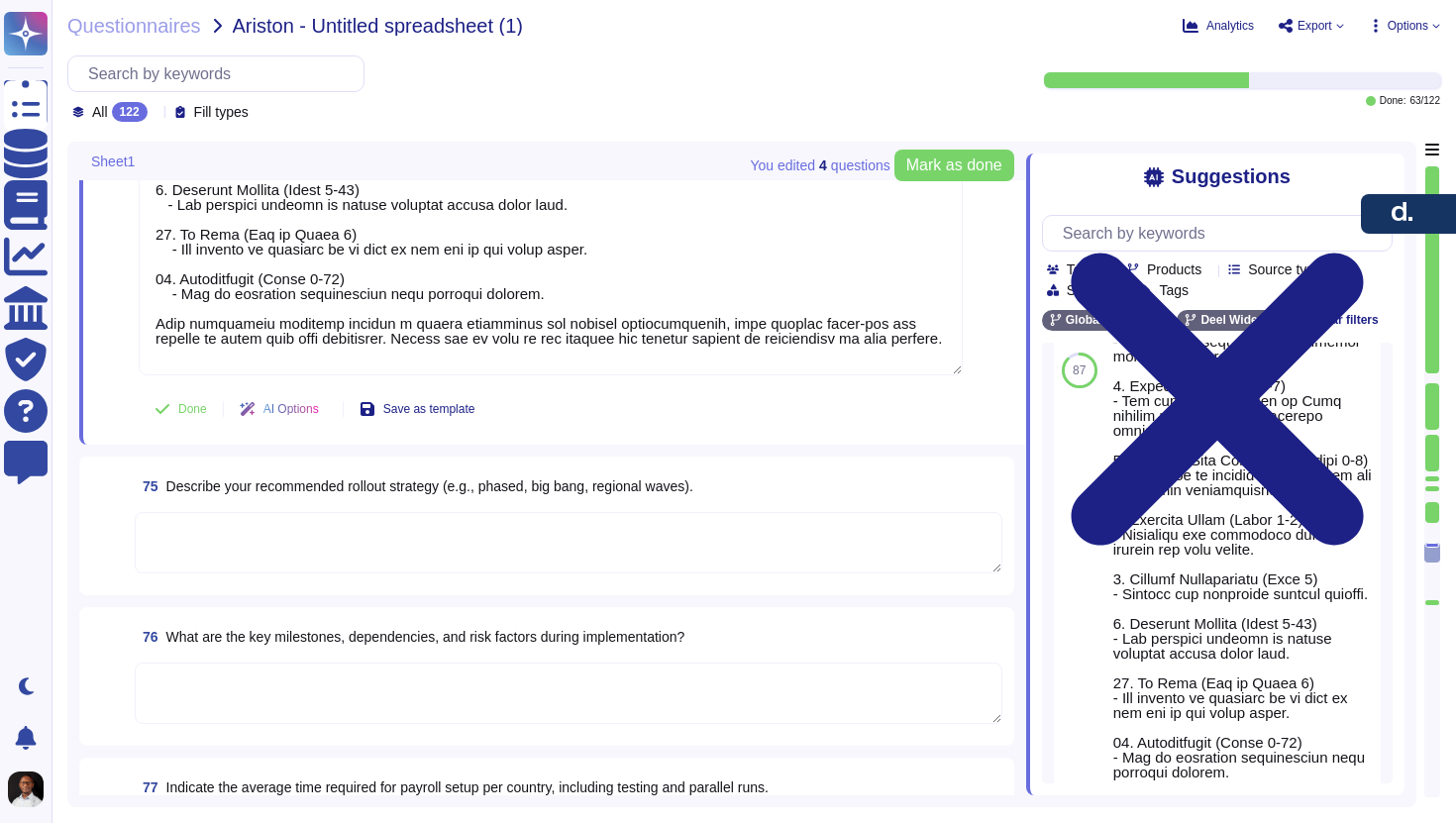 click at bounding box center (569, 543) 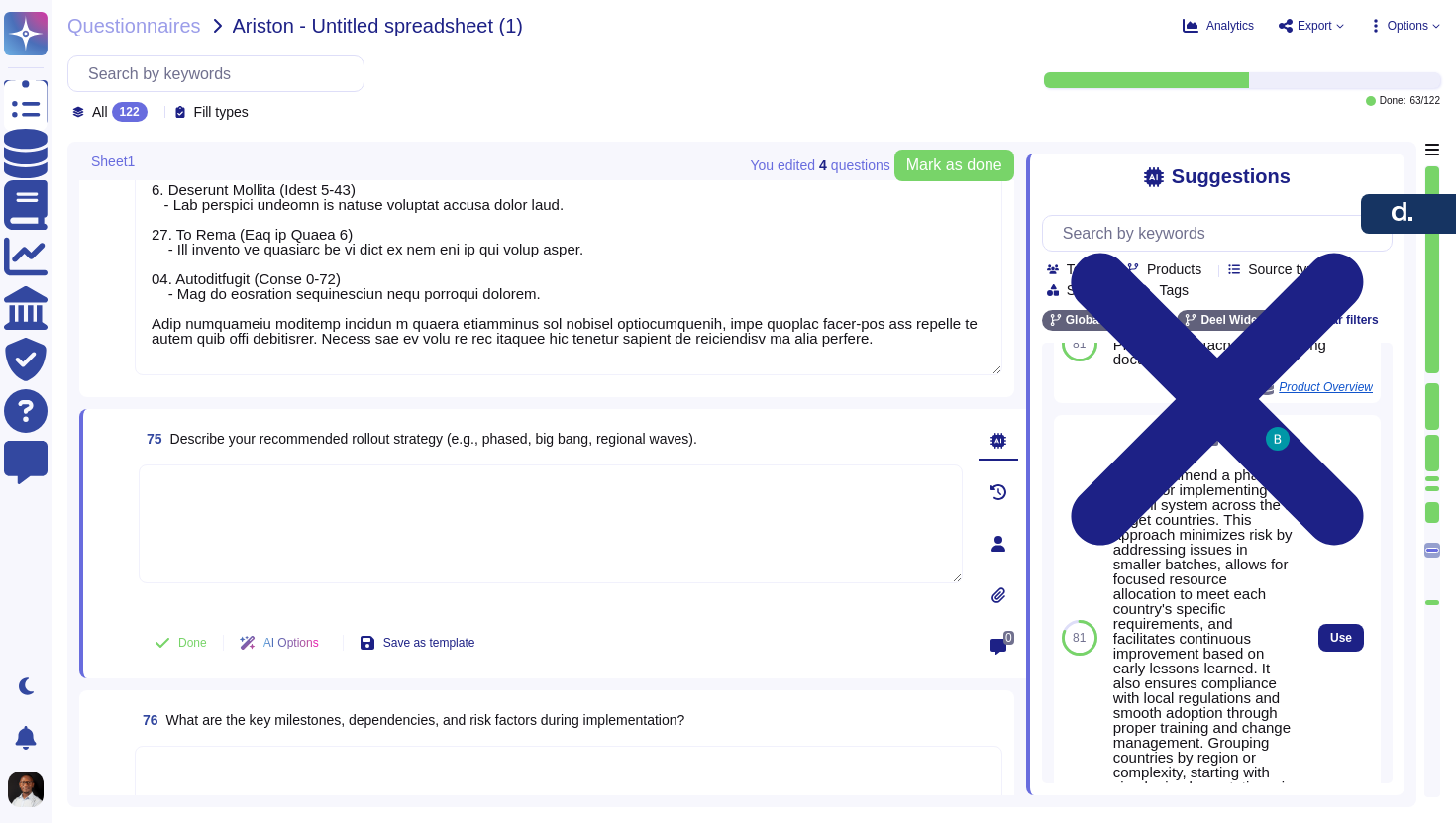 scroll, scrollTop: 198, scrollLeft: 0, axis: vertical 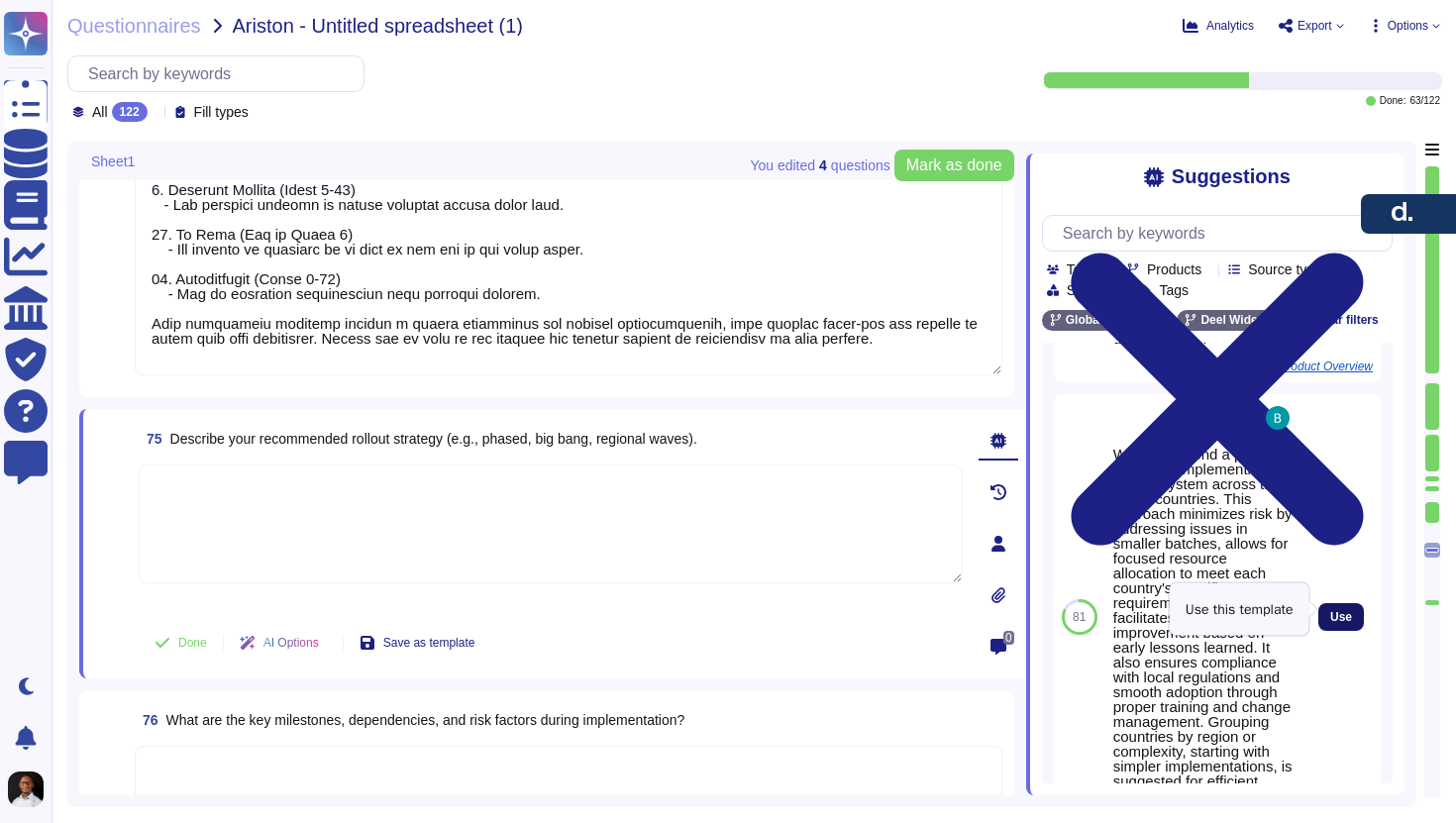 click on "Use" at bounding box center [1341, 617] 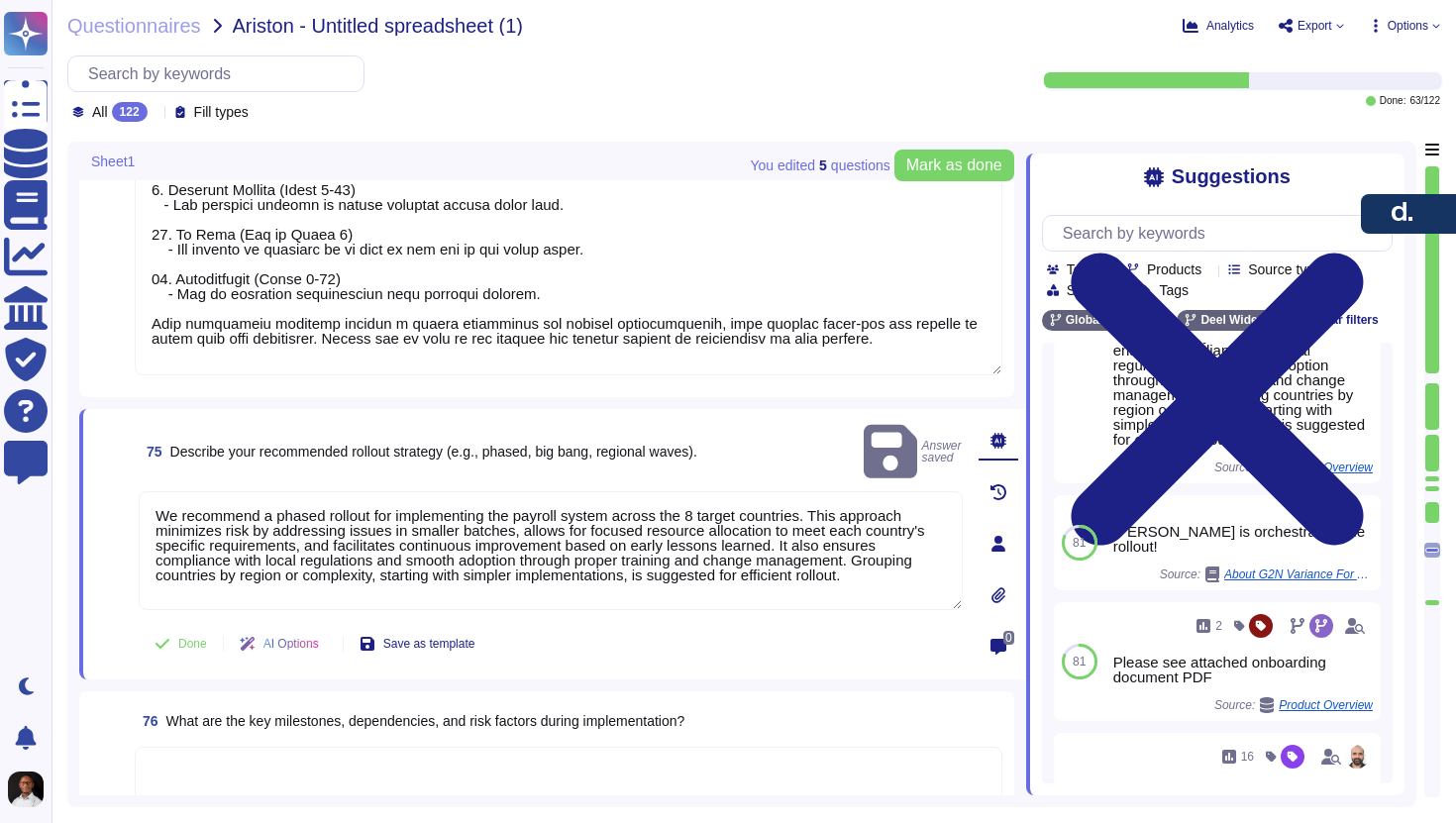 click at bounding box center (569, 48) 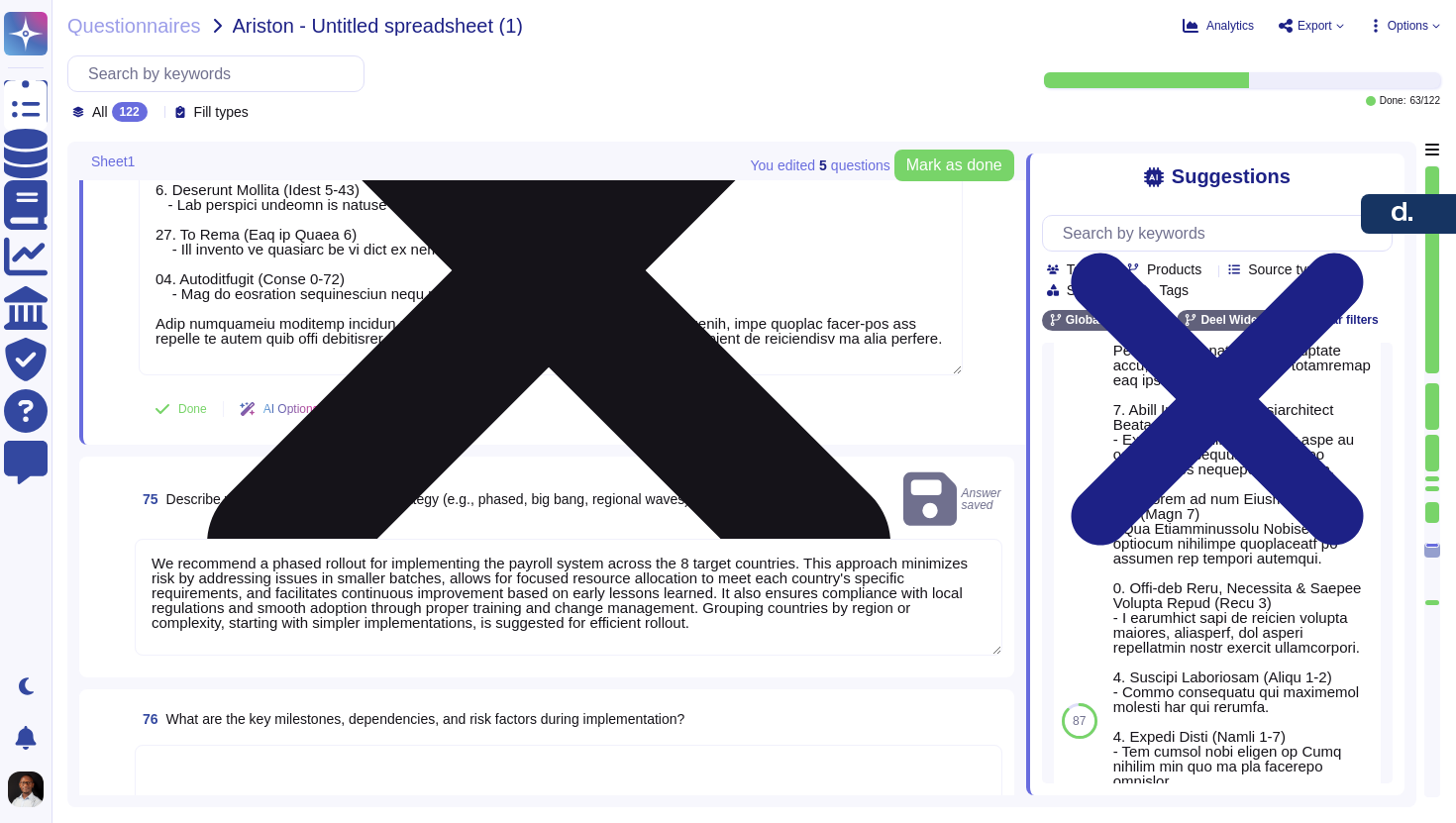 scroll, scrollTop: 0, scrollLeft: 0, axis: both 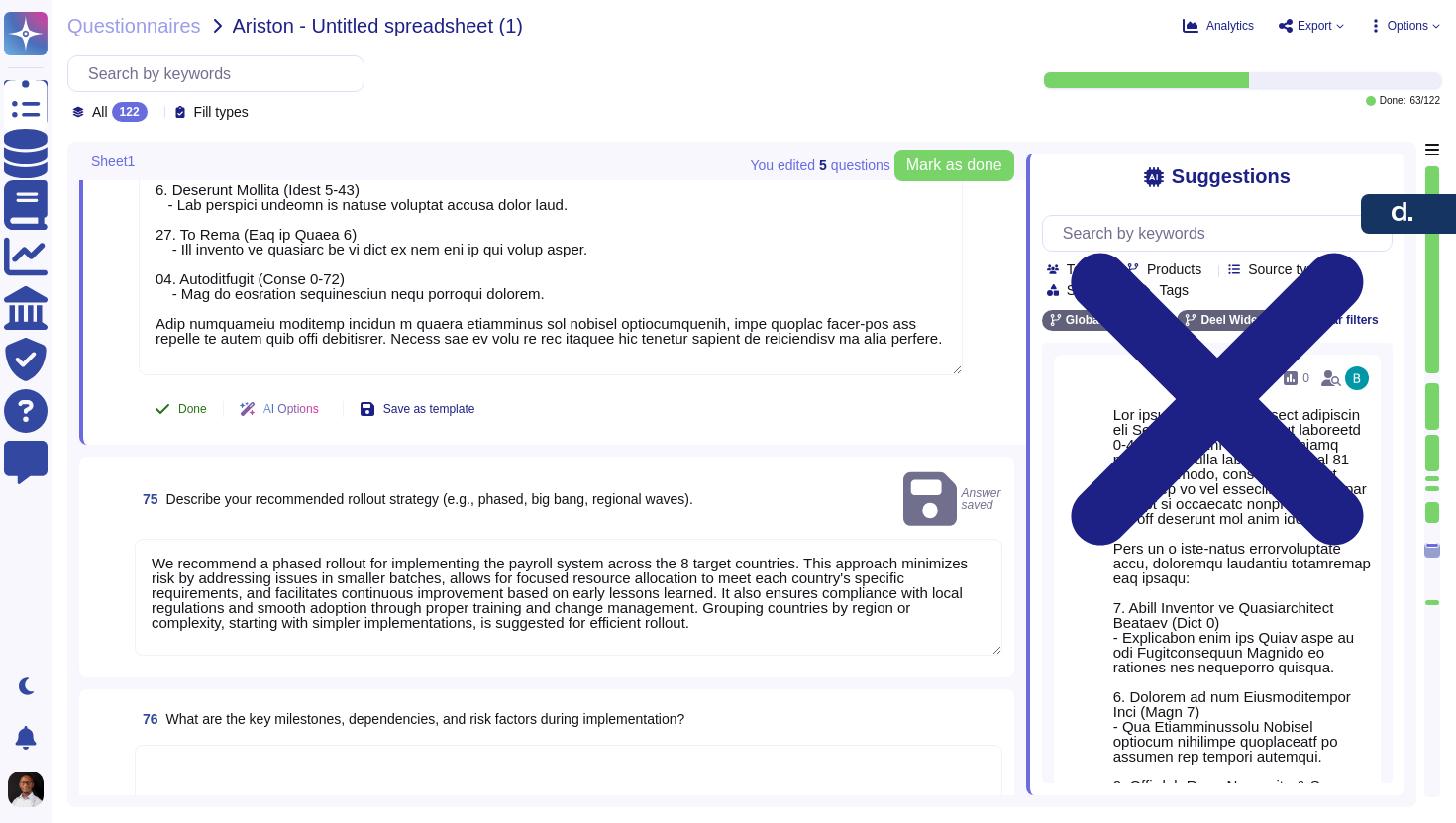 click on "Done" at bounding box center (192, 409) 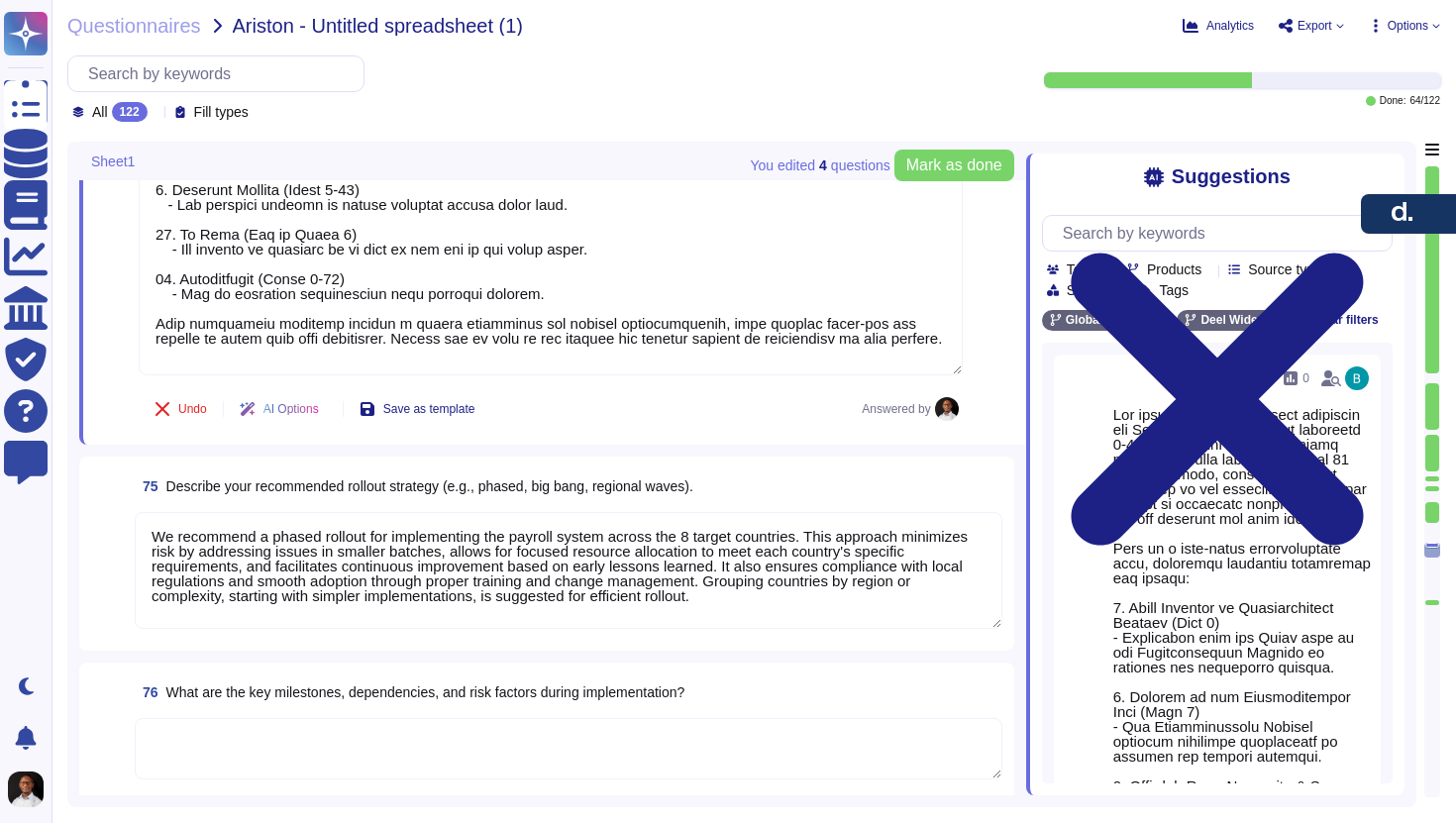 click on "We recommend a phased rollout for implementing the payroll system across the 8 target countries. This approach minimizes risk by addressing issues in smaller batches, allows for focused resource allocation to meet each country's specific requirements, and facilitates continuous improvement based on early lessons learned. It also ensures compliance with local regulations and smooth adoption through proper training and change management. Grouping countries by region or complexity, starting with simpler implementations, is suggested for efficient rollout." at bounding box center [569, 570] 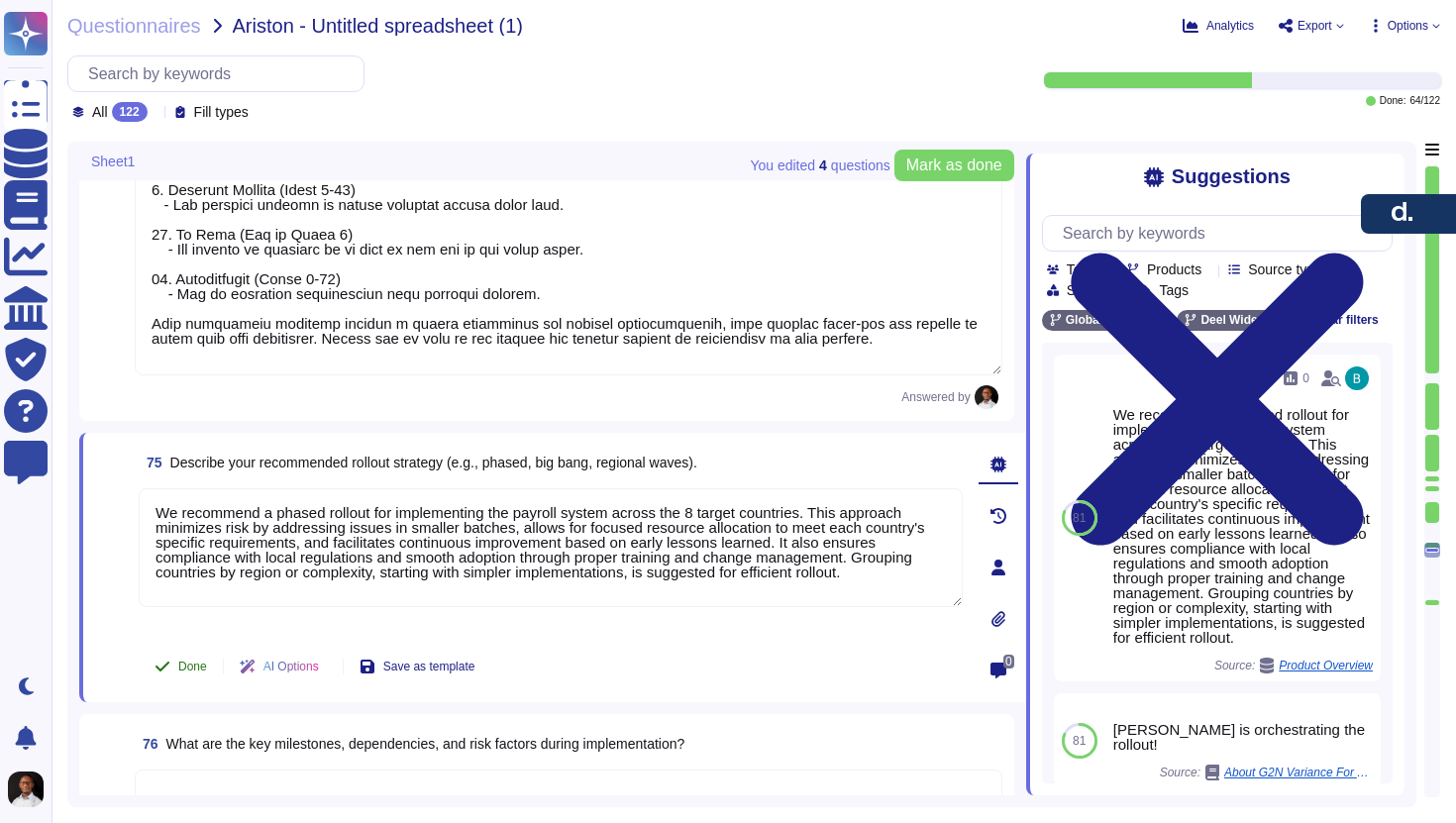 click on "Done" at bounding box center [192, 667] 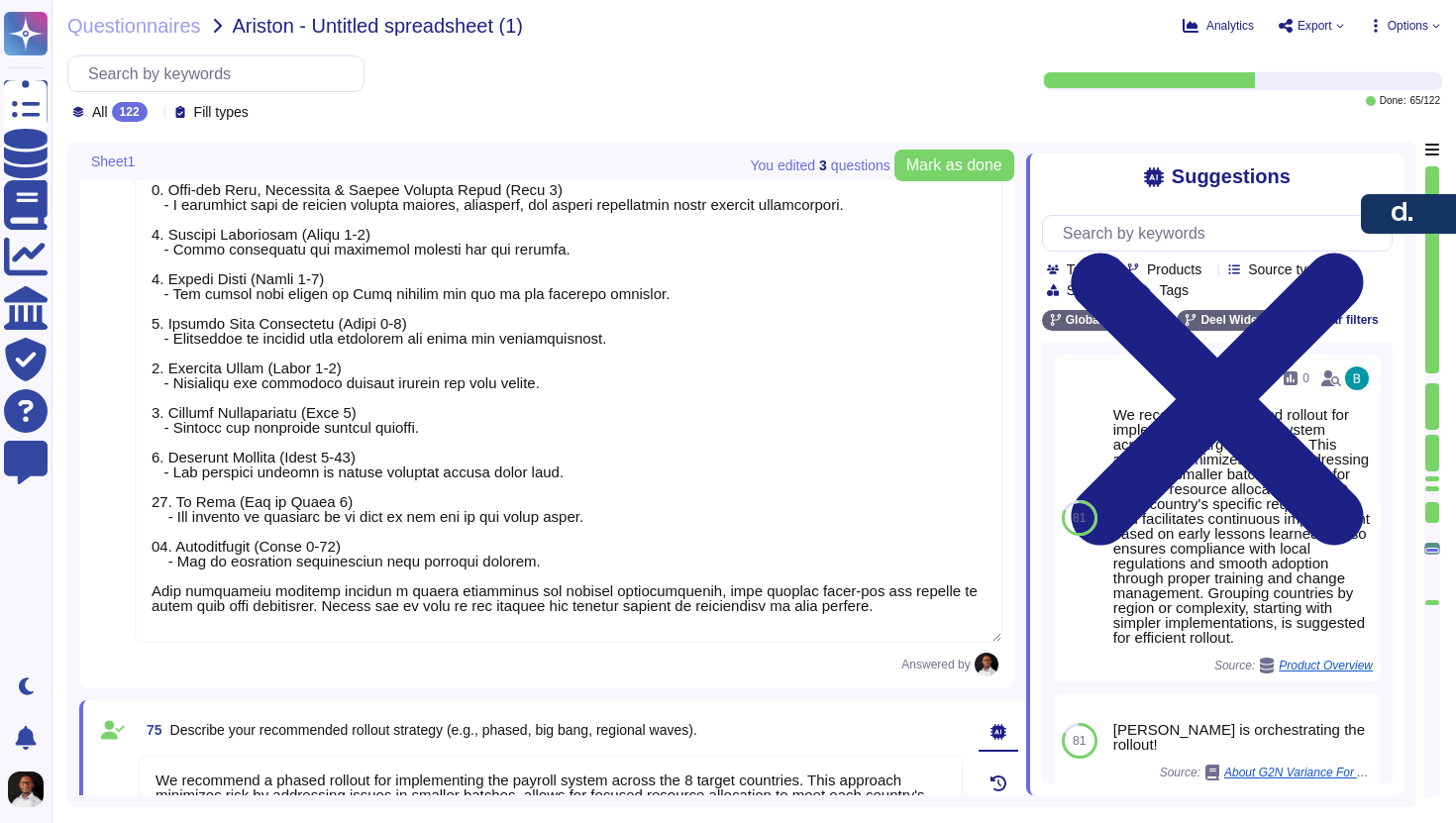 type on "We can provide customer references upon request as we advance through the RFP process. We typically arrange reference calls directly with clients to ensure a relevant and meaningful conversation. However, we will need to confirm that we can use the names of the clients due to NDAs. Once we have progressed further, we can discuss references that align with your account's size and industry." 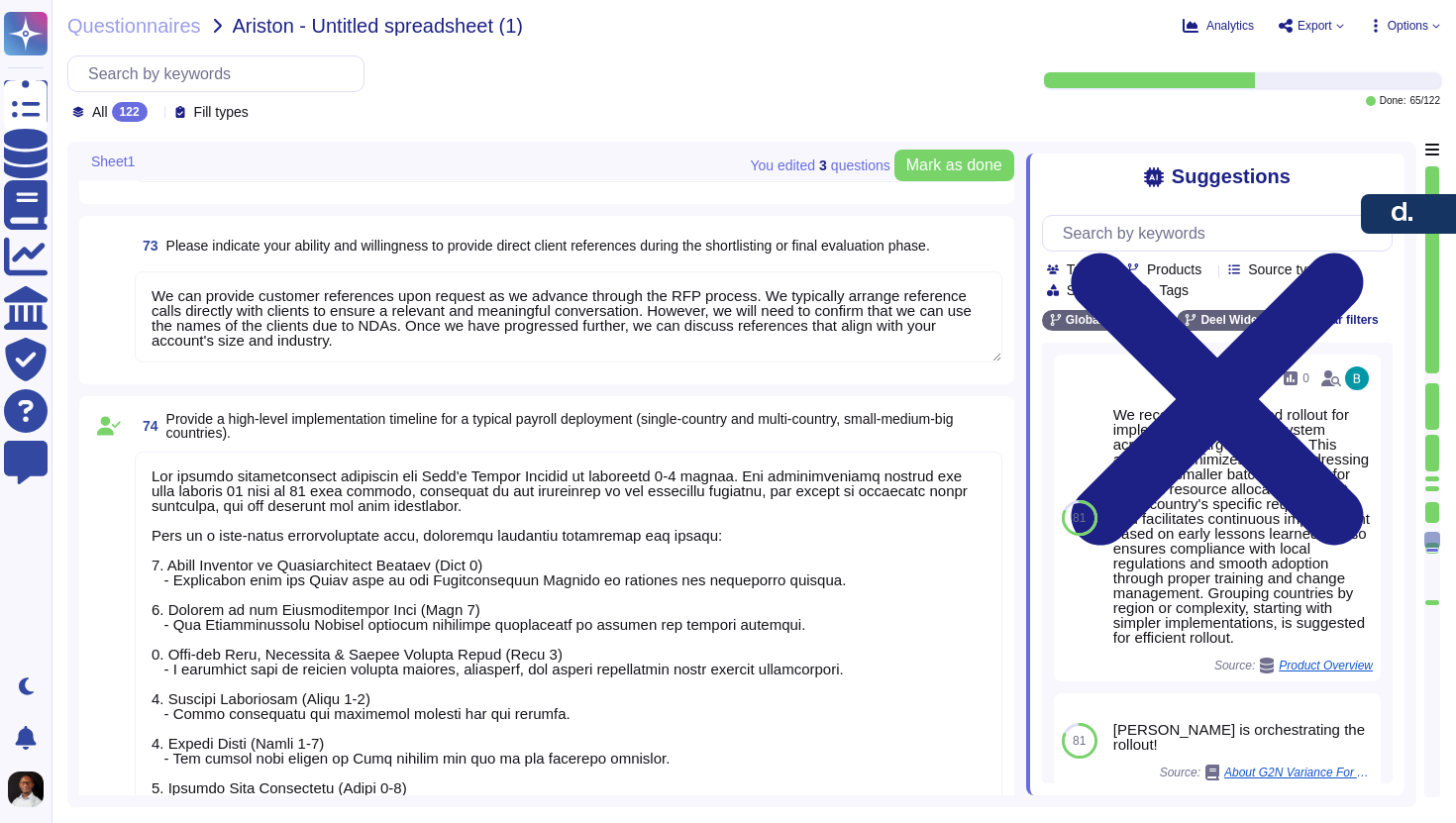 scroll, scrollTop: 23620, scrollLeft: 0, axis: vertical 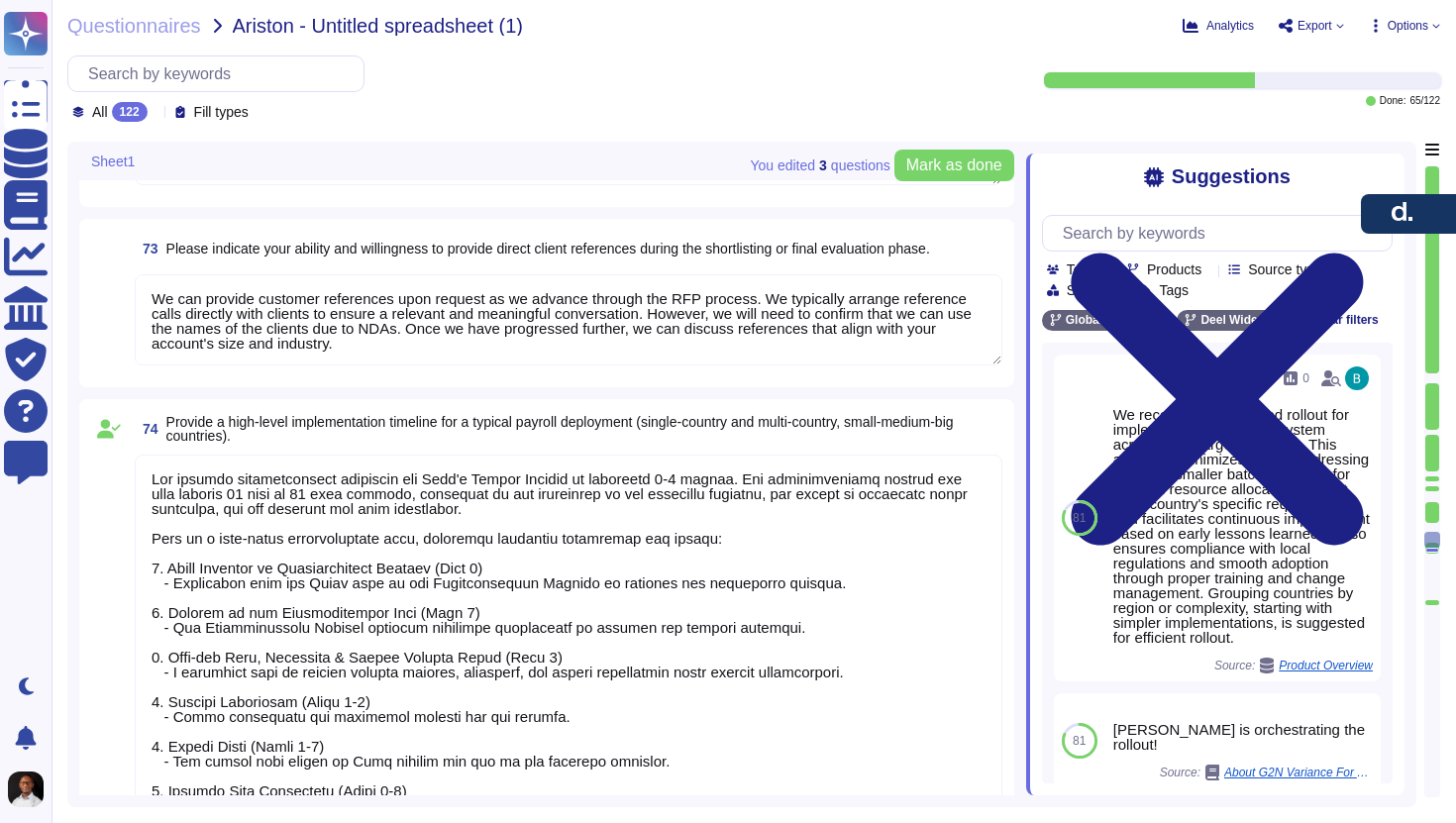 click on "We can provide customer references upon request as we advance through the RFP process. We typically arrange reference calls directly with clients to ensure a relevant and meaningful conversation. However, we will need to confirm that we can use the names of the clients due to NDAs. Once we have progressed further, we can discuss references that align with your account's size and industry." at bounding box center [569, 320] 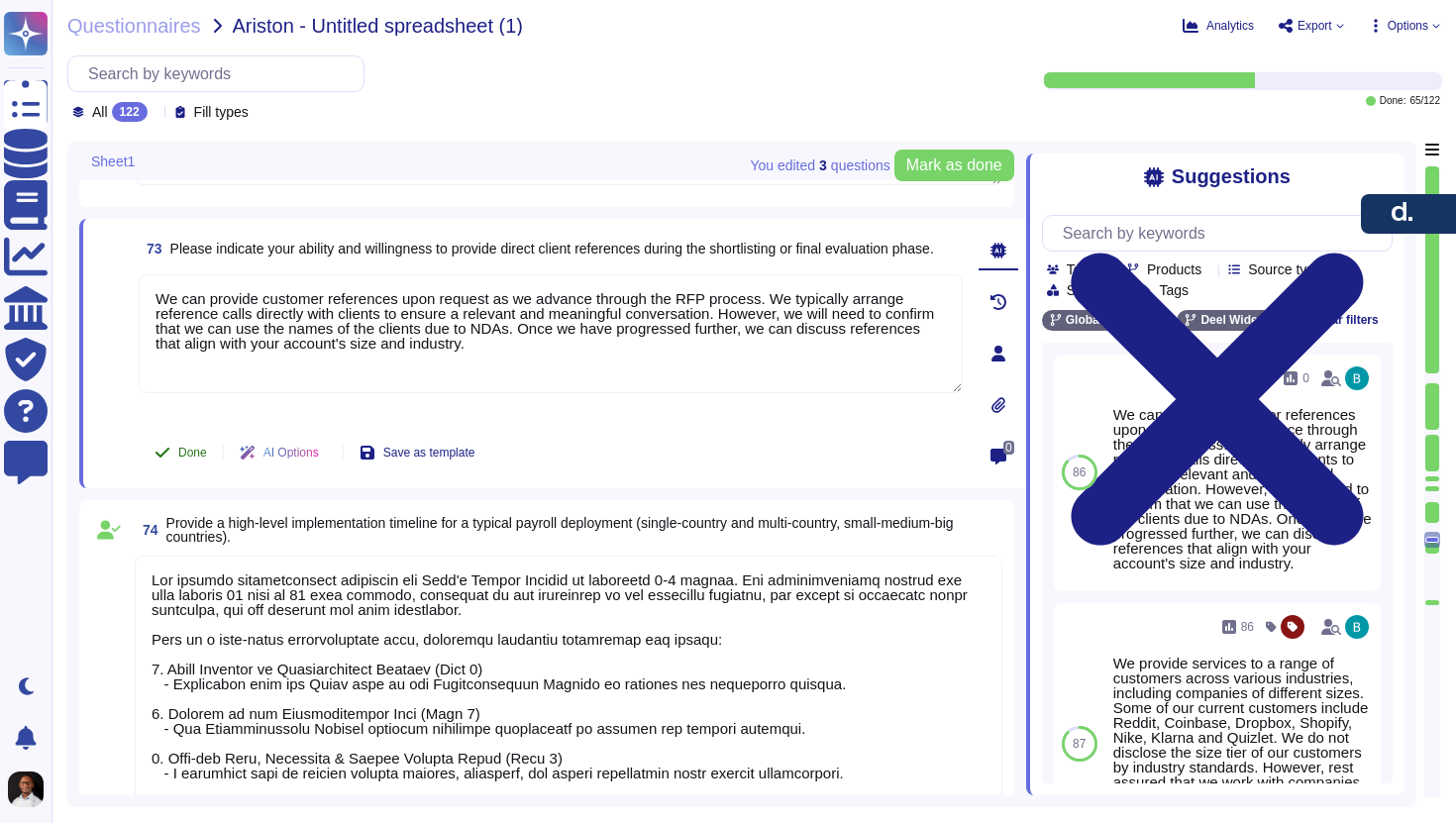 click on "Done" at bounding box center (192, 453) 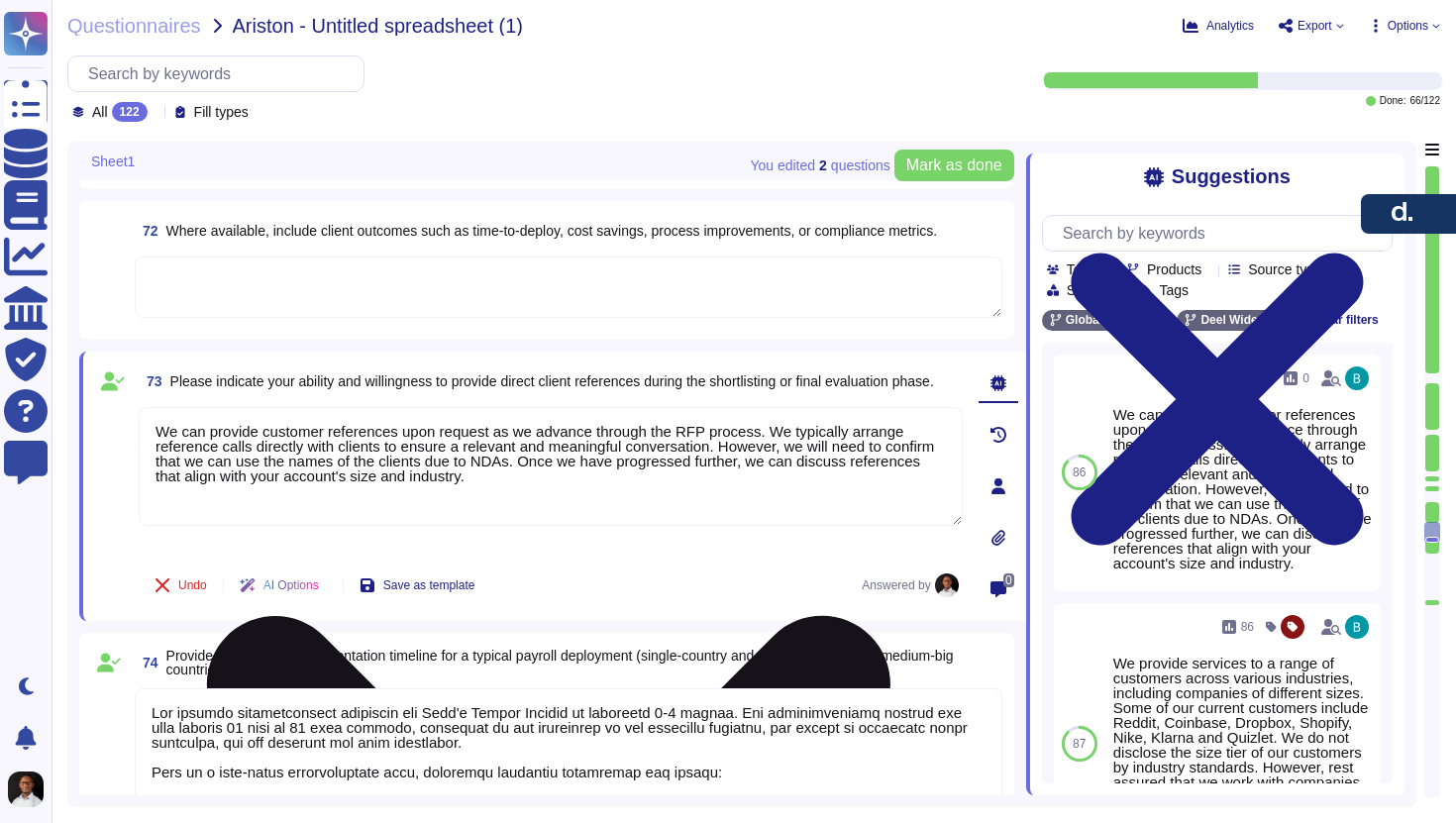 type on "[PERSON_NAME] has a dedicated legal and compliance team responsible for monitoring and interpreting changes in relevant regulations. This team stays up-to-date on changing regulations and requirements to ensure compliance for both [PERSON_NAME] and its clients.
To effectively communicate legal changes, [PERSON_NAME] utilizes a continuous compliance portal on its platform, which provides clients with information on legal updates. Additionally, updates on legislative and regulatory changes affecting payroll are communicated through structured channels, including Customer Success Managers, regular team meetings, and official notifications on the Global compliance hub.
[PERSON_NAME] also employs real-time communication platforms, ticketing systems, and notification mechanisms to ensure that all legal changes are updated efficiently and instantaneously. This comprehensive approach guarantees that relevant departments and clients are informed promptly about any changes in the legal landscape." 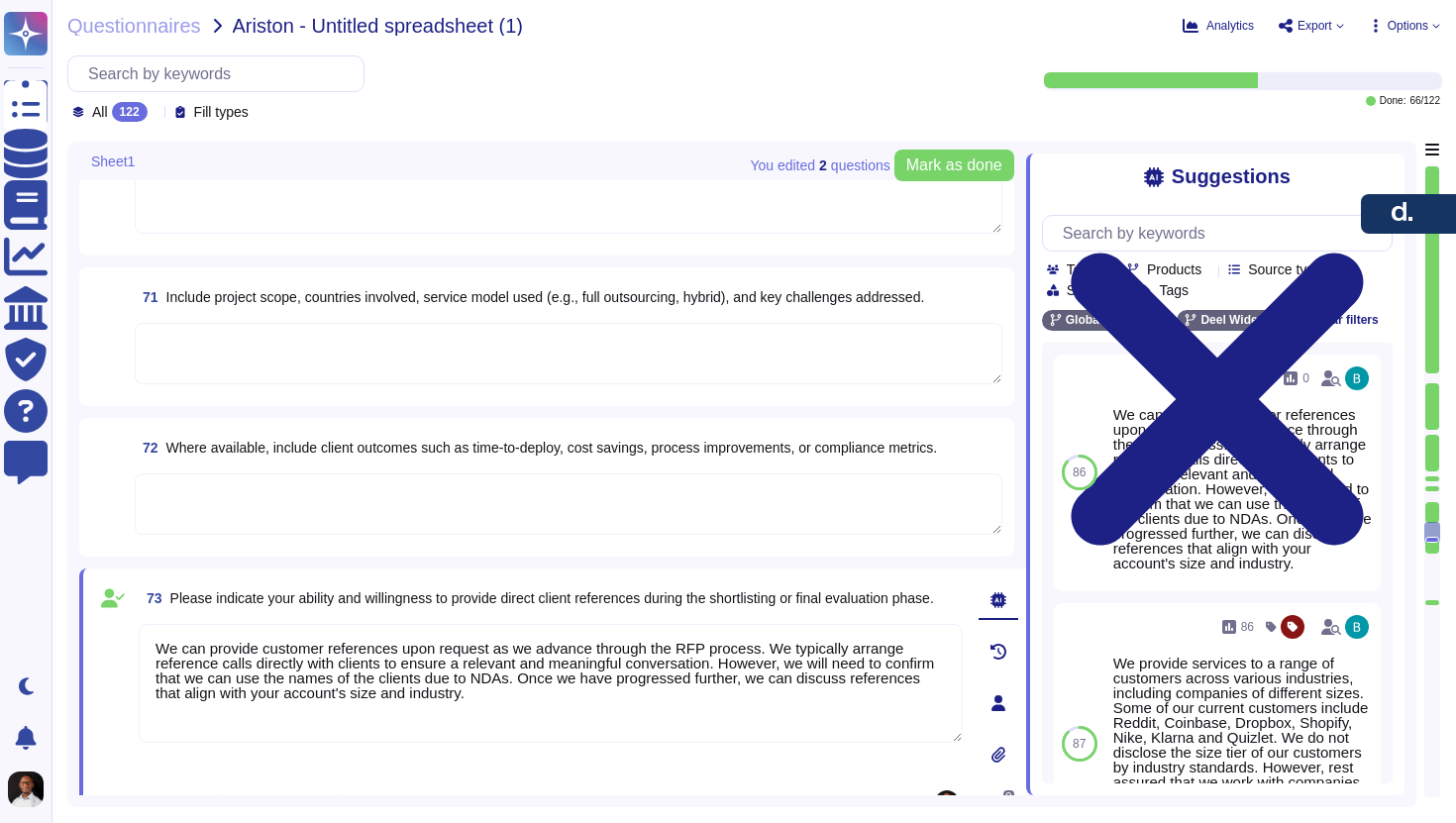 scroll, scrollTop: 23238, scrollLeft: 0, axis: vertical 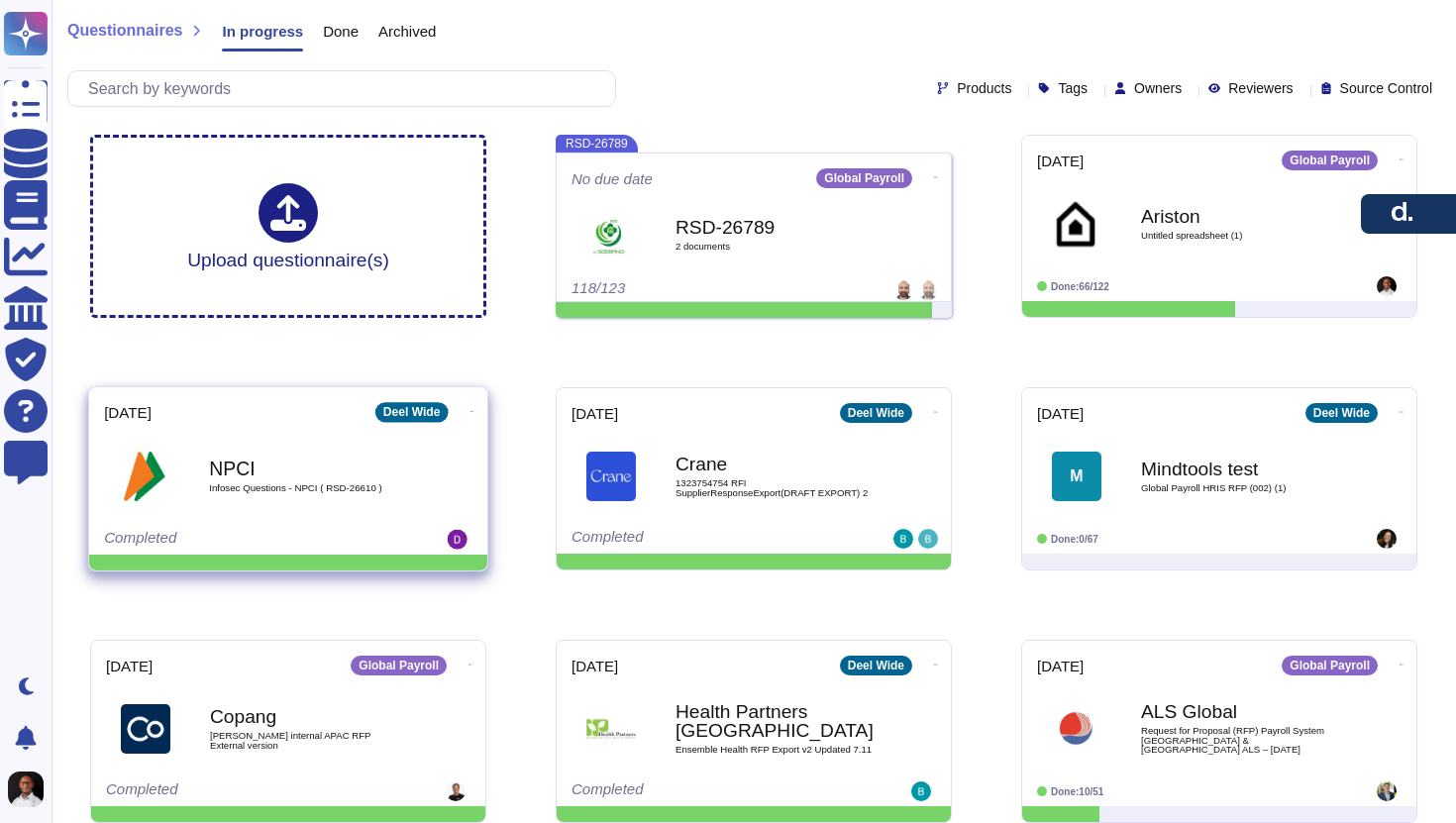 click 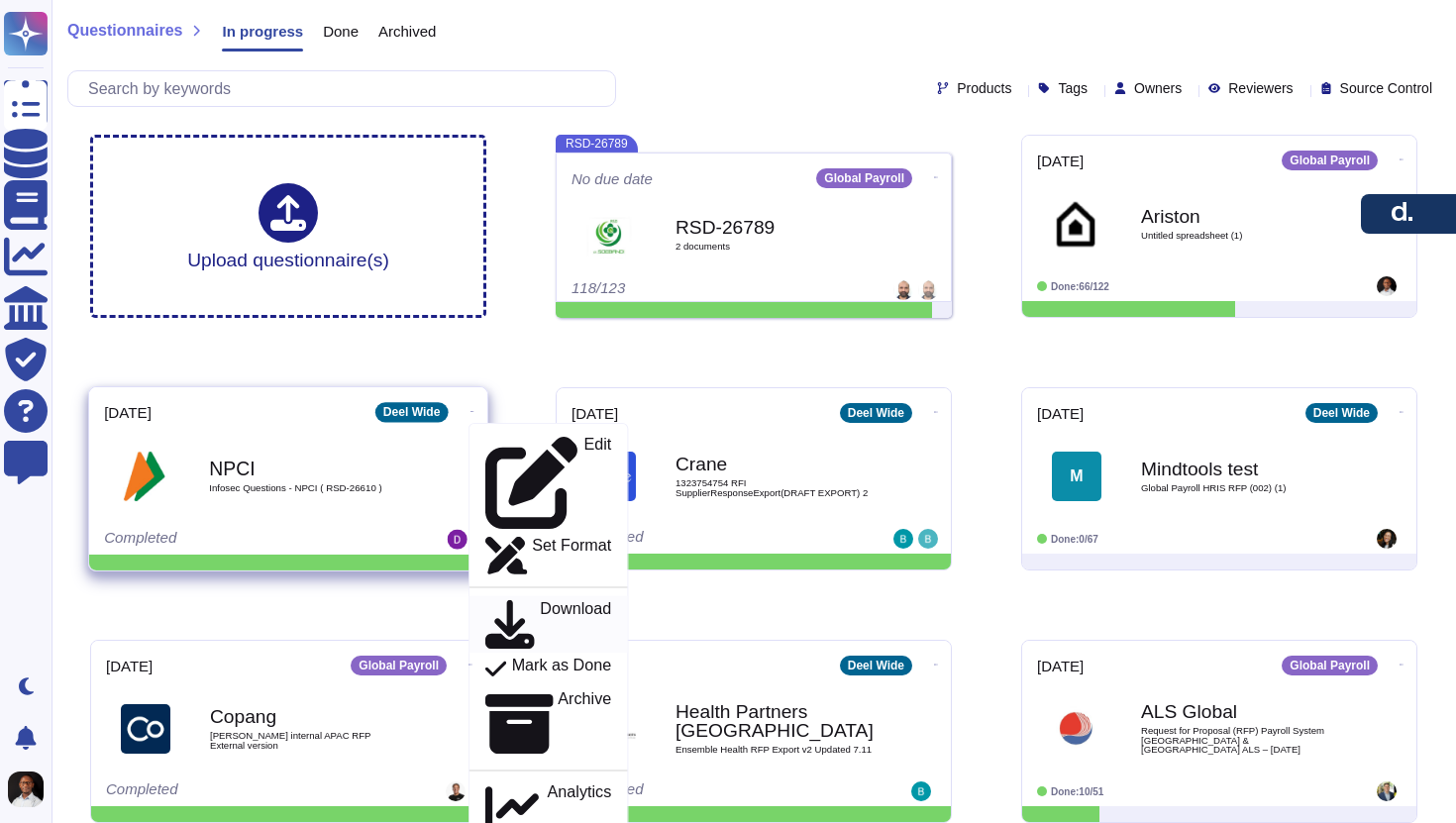 click on "Download" at bounding box center (575, 624) 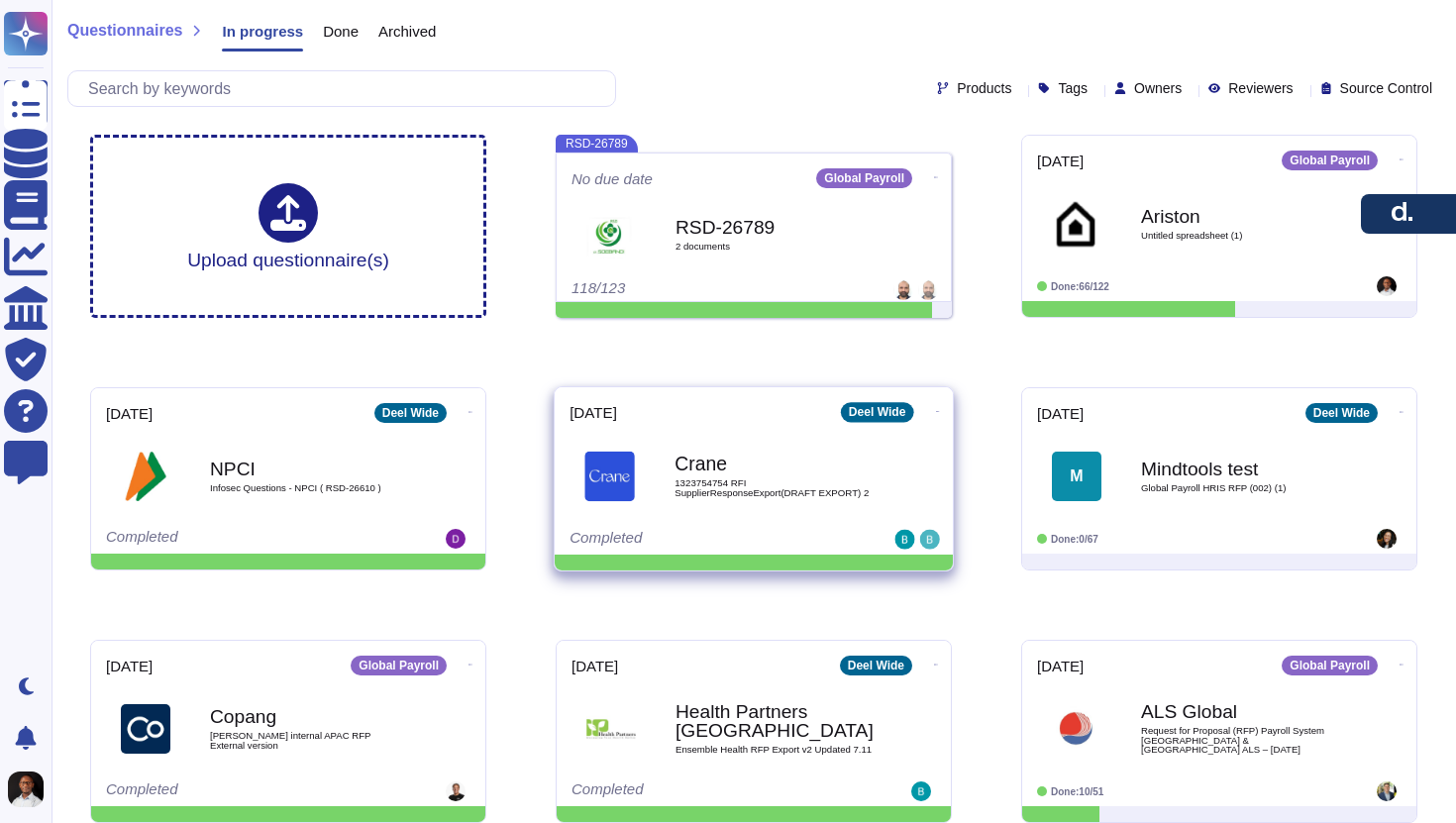 click 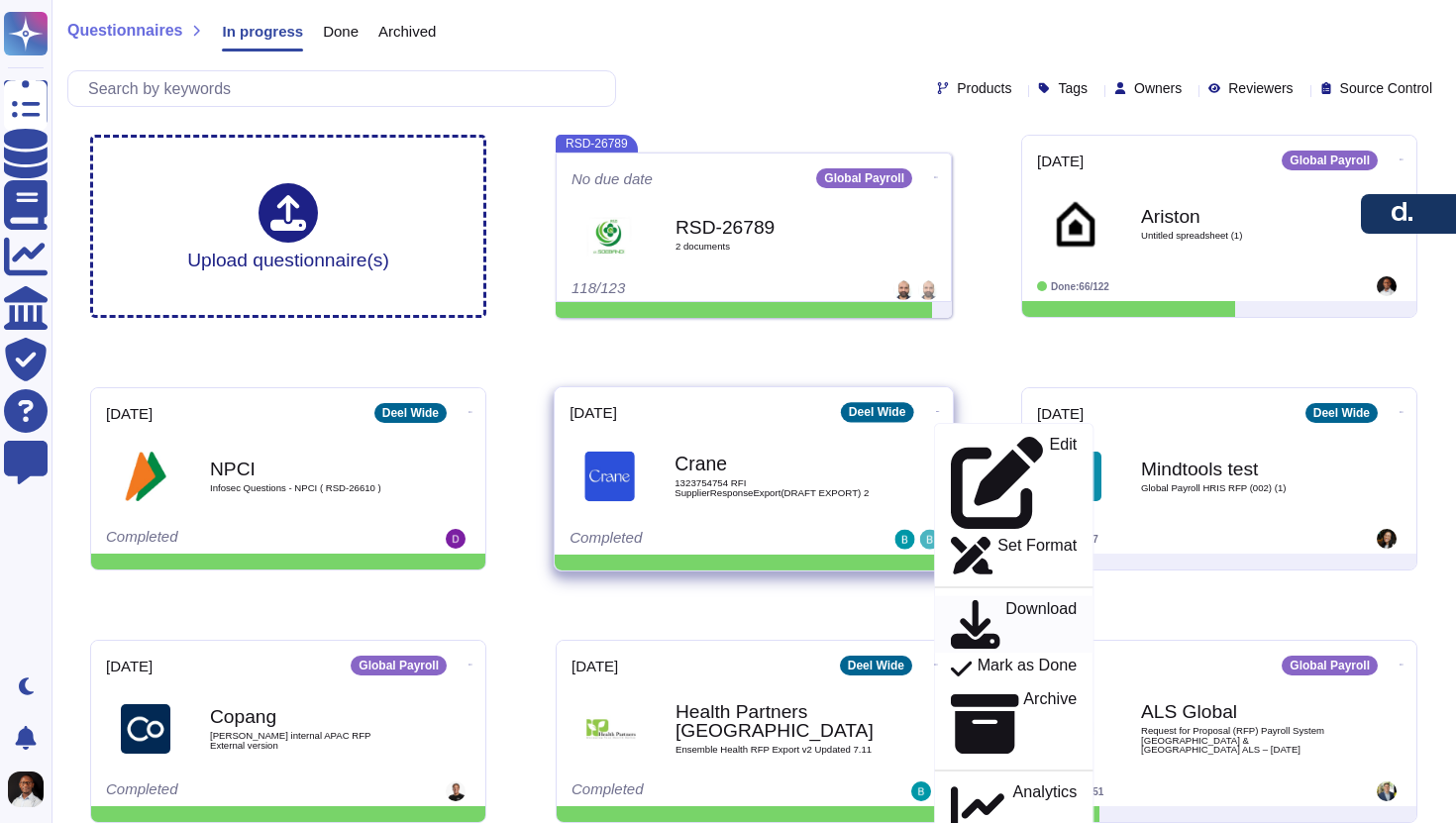 click on "Download" at bounding box center [1041, 624] 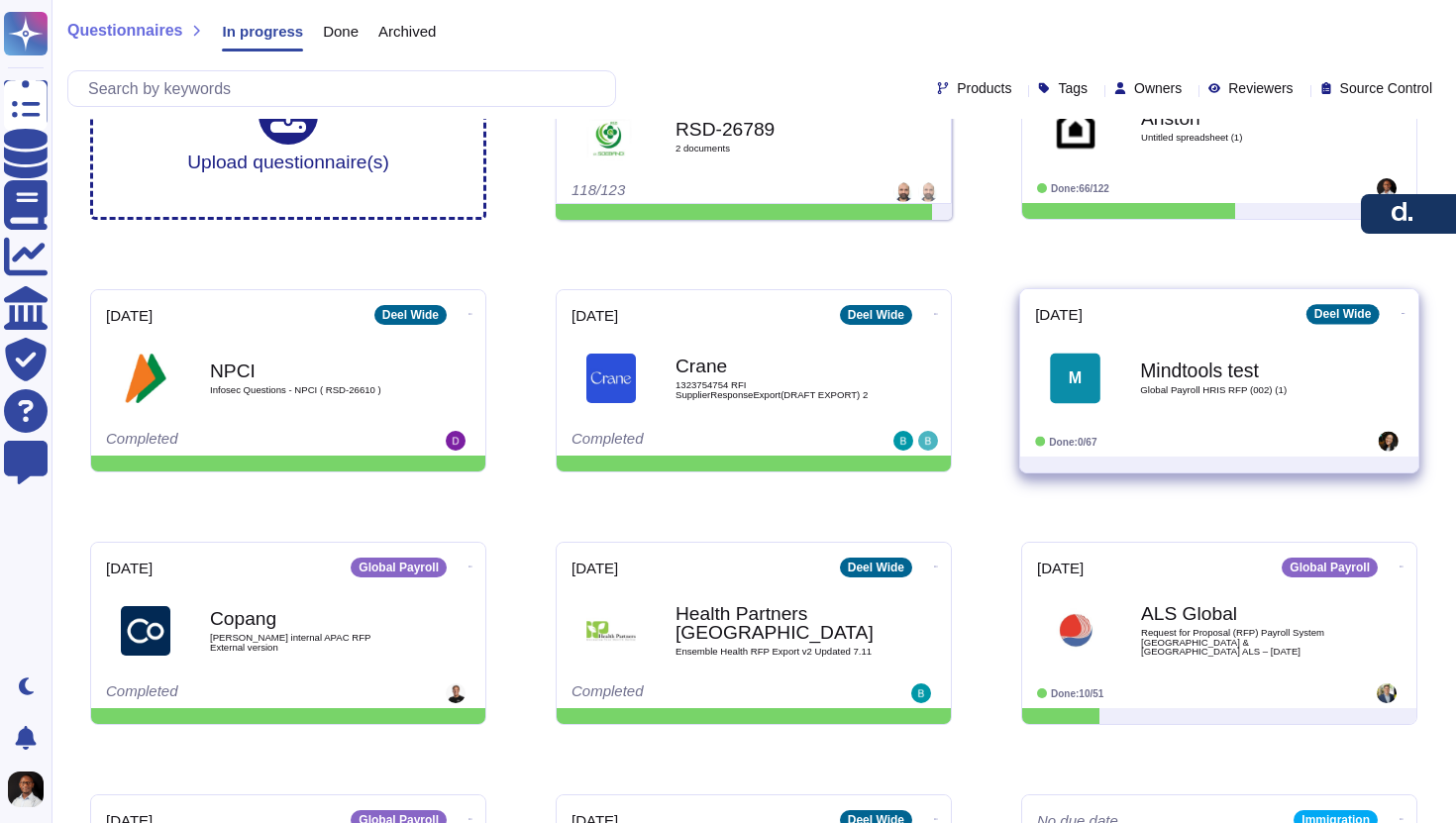 scroll, scrollTop: 107, scrollLeft: 0, axis: vertical 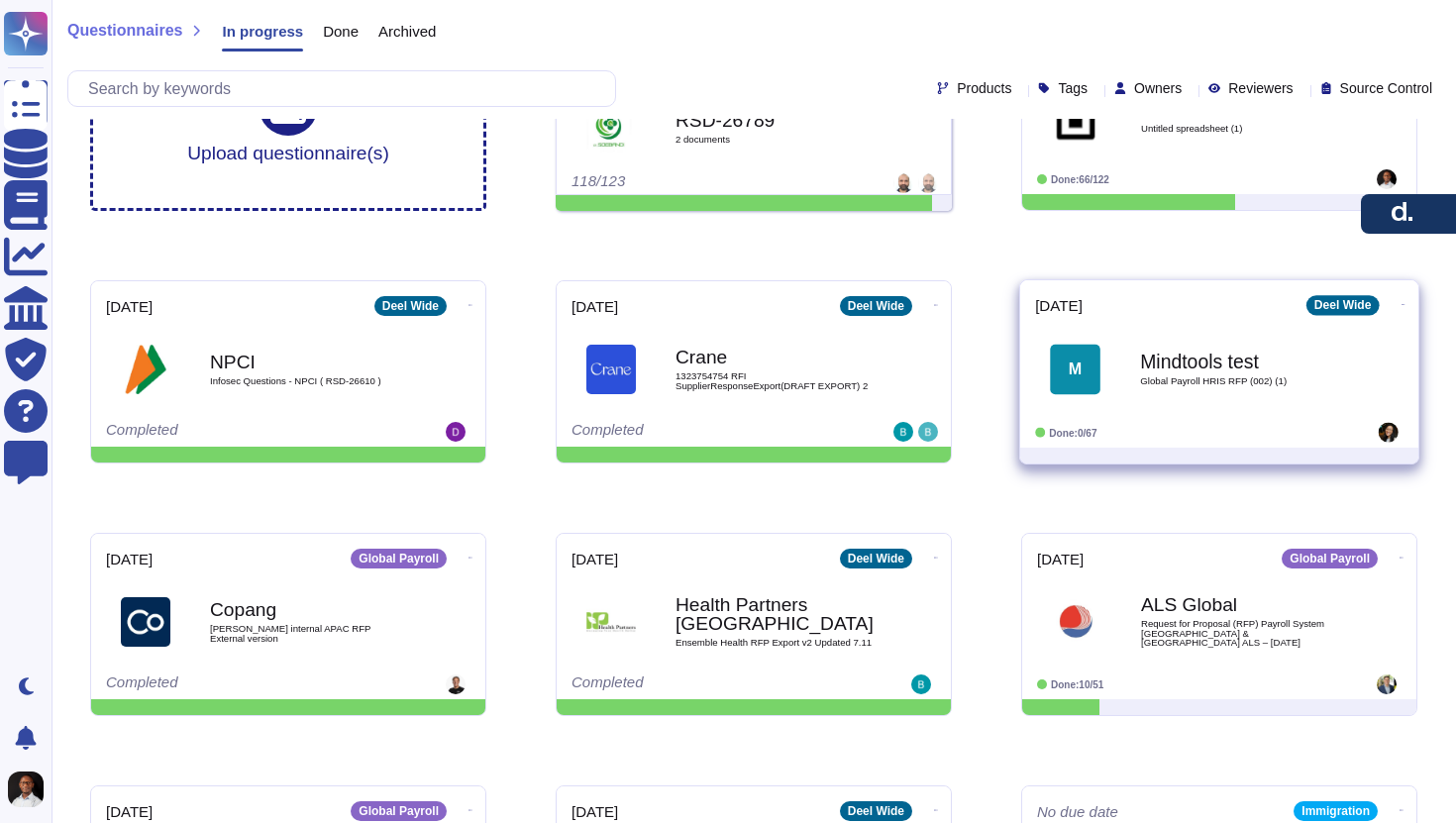 click 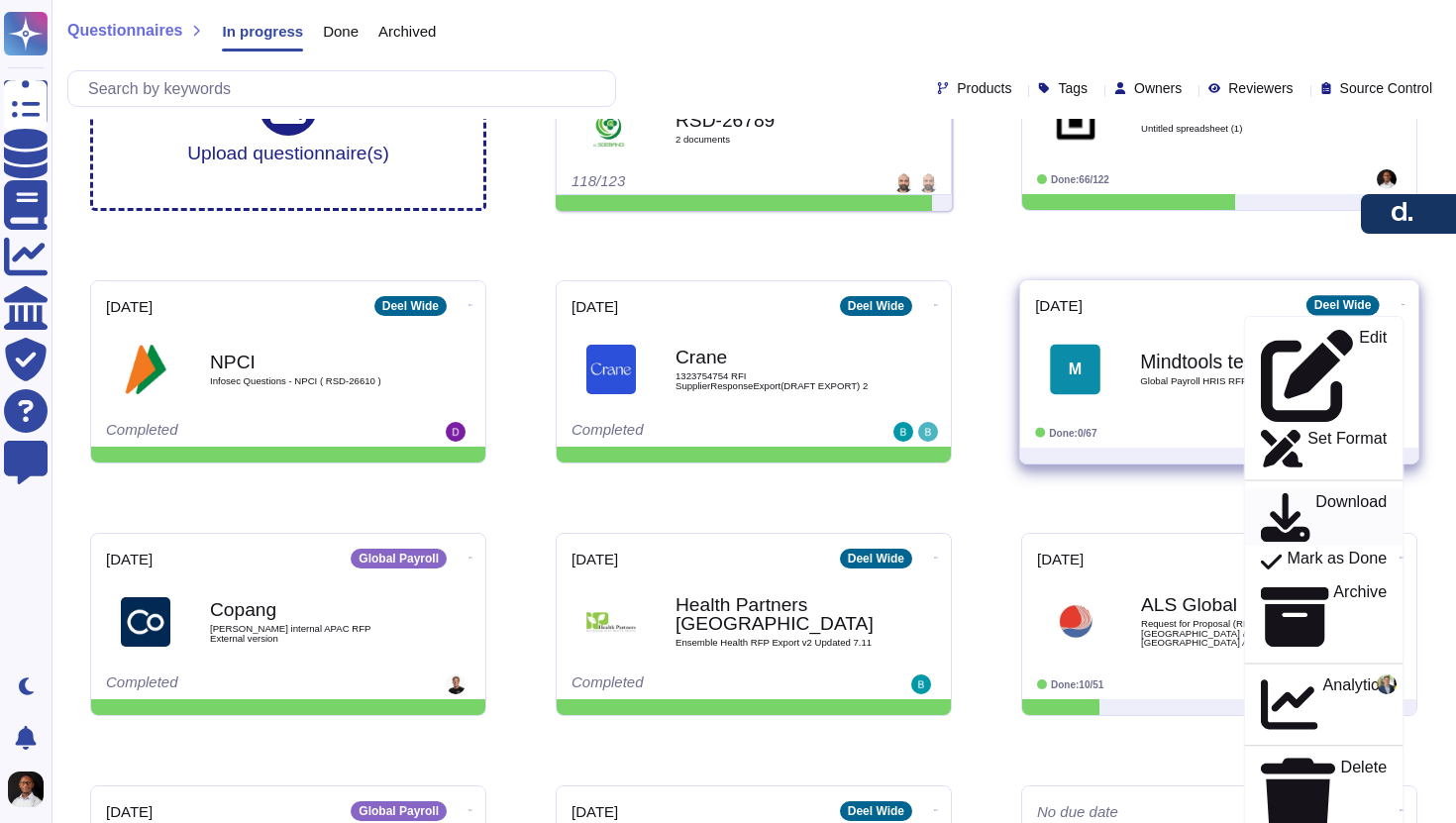 click on "Download" at bounding box center (1351, 517) 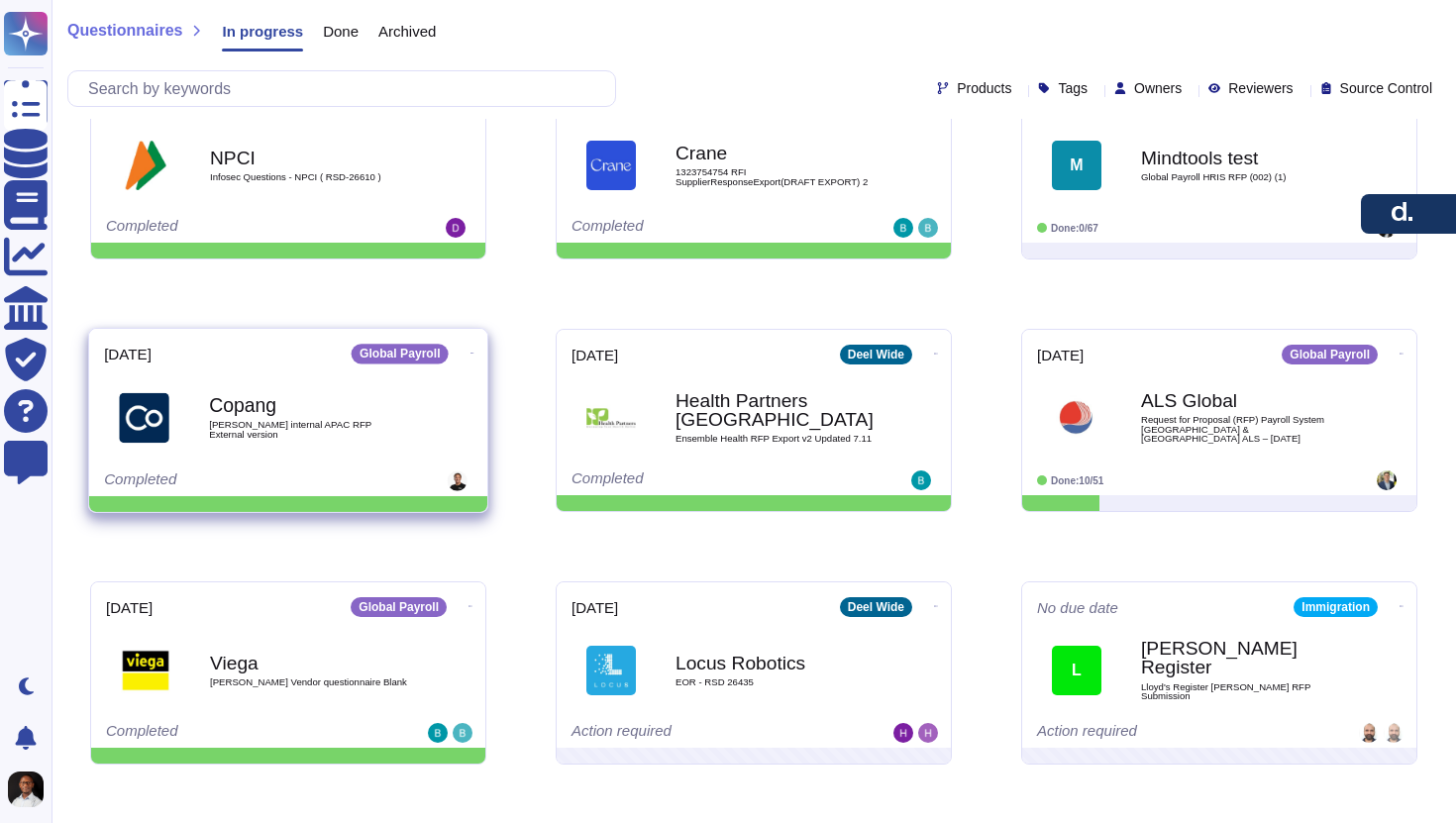 scroll, scrollTop: 323, scrollLeft: 0, axis: vertical 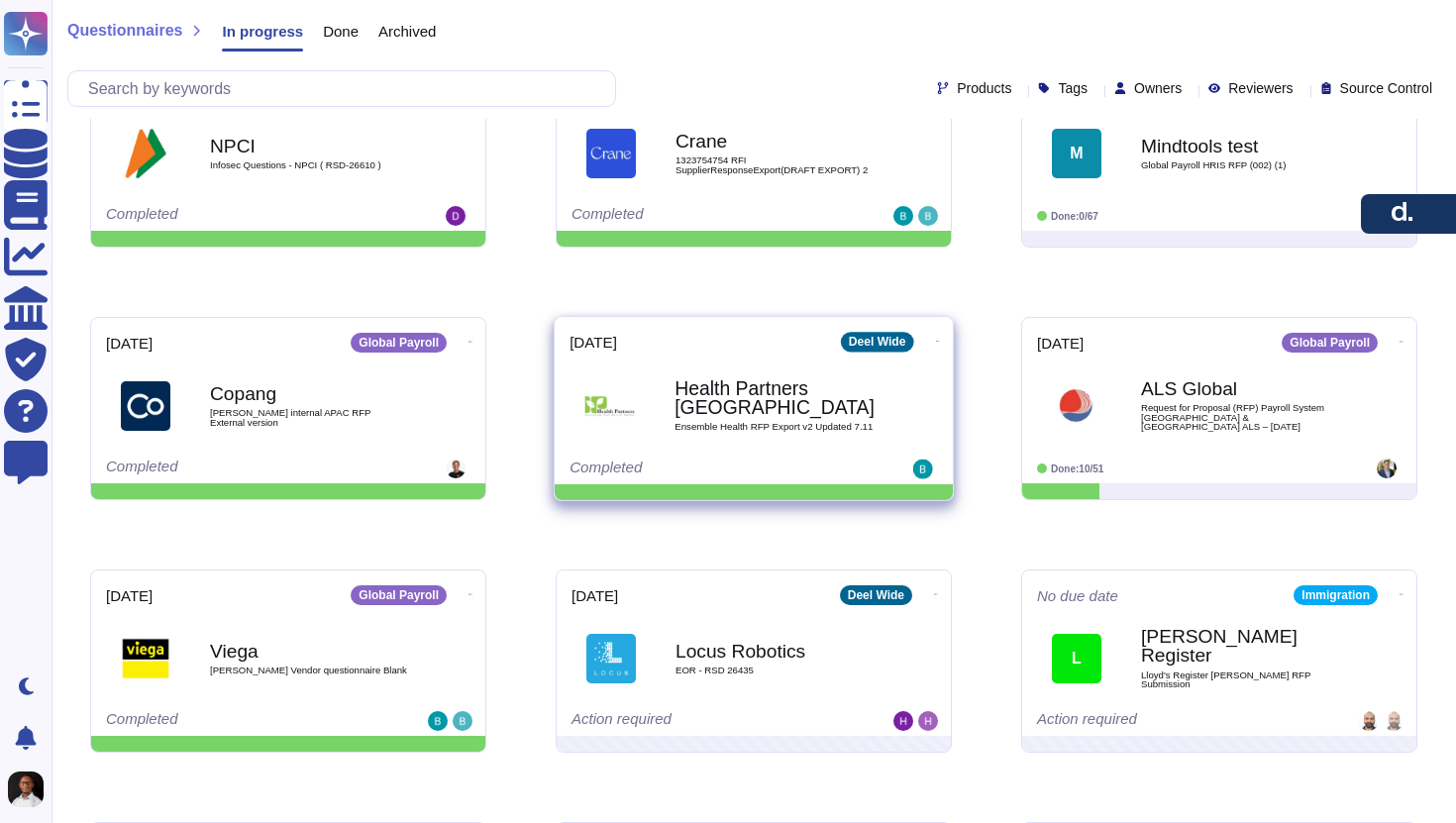 click 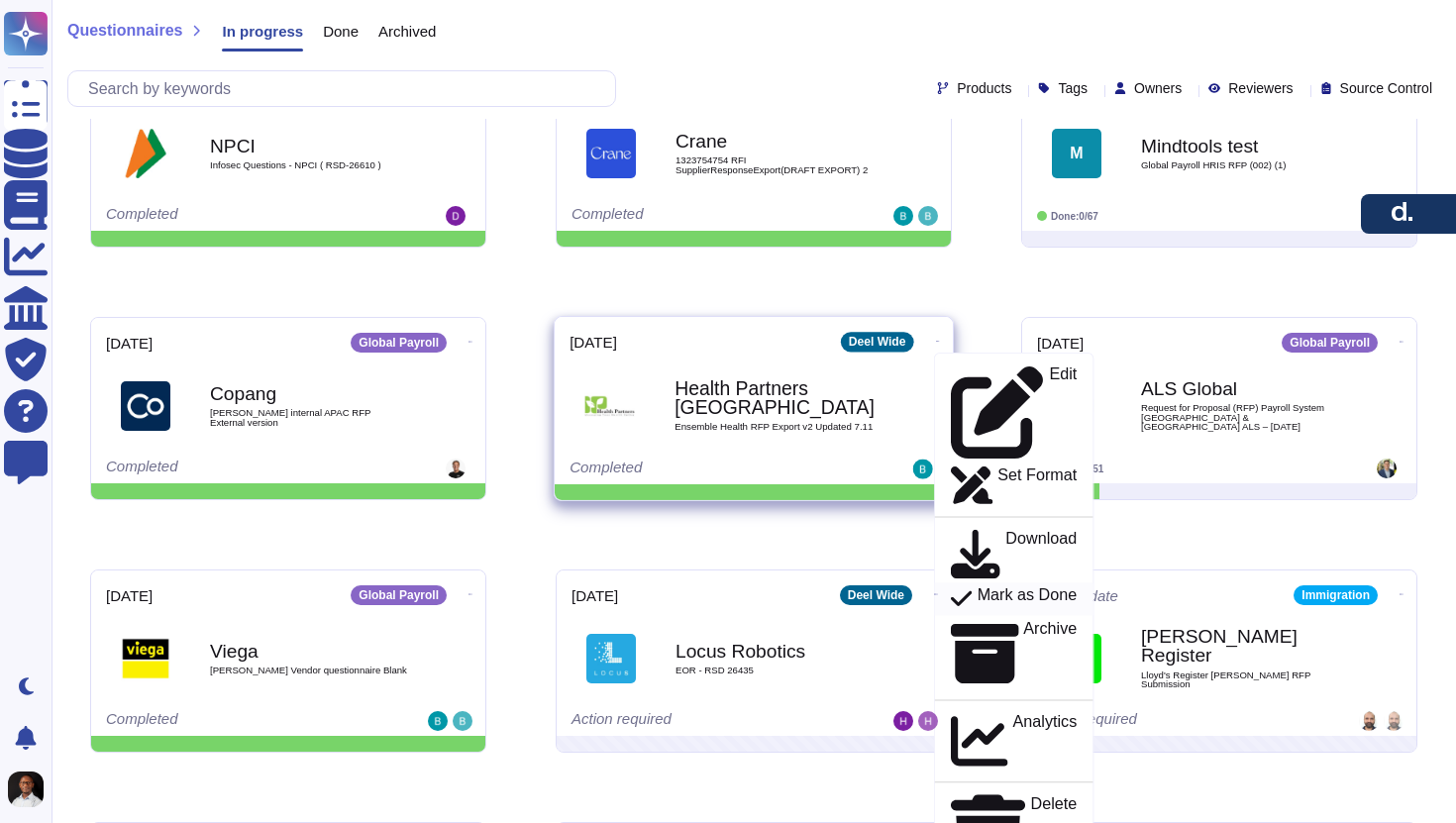 click on "Mark as Done" at bounding box center (1014, 599) 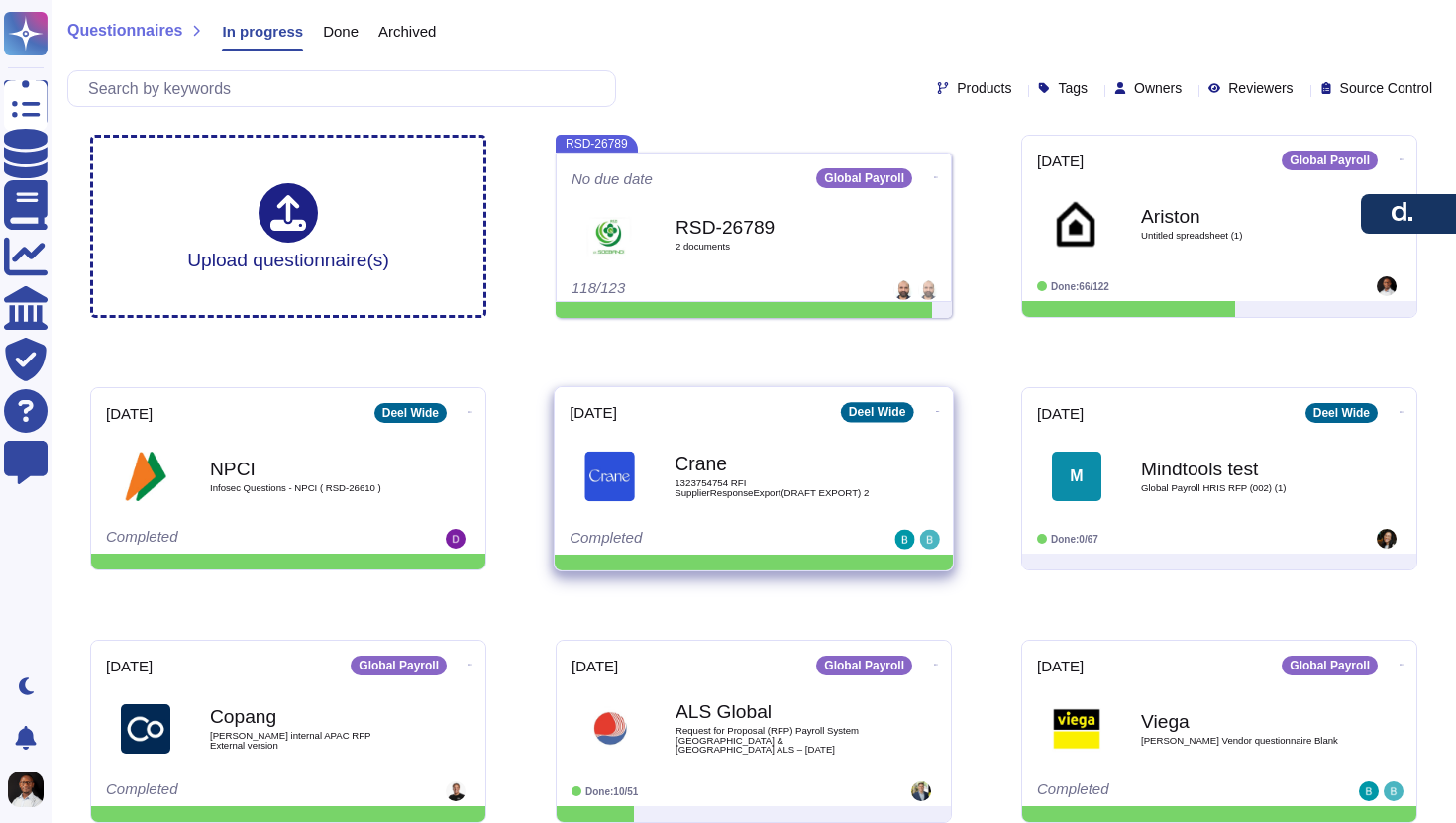 click 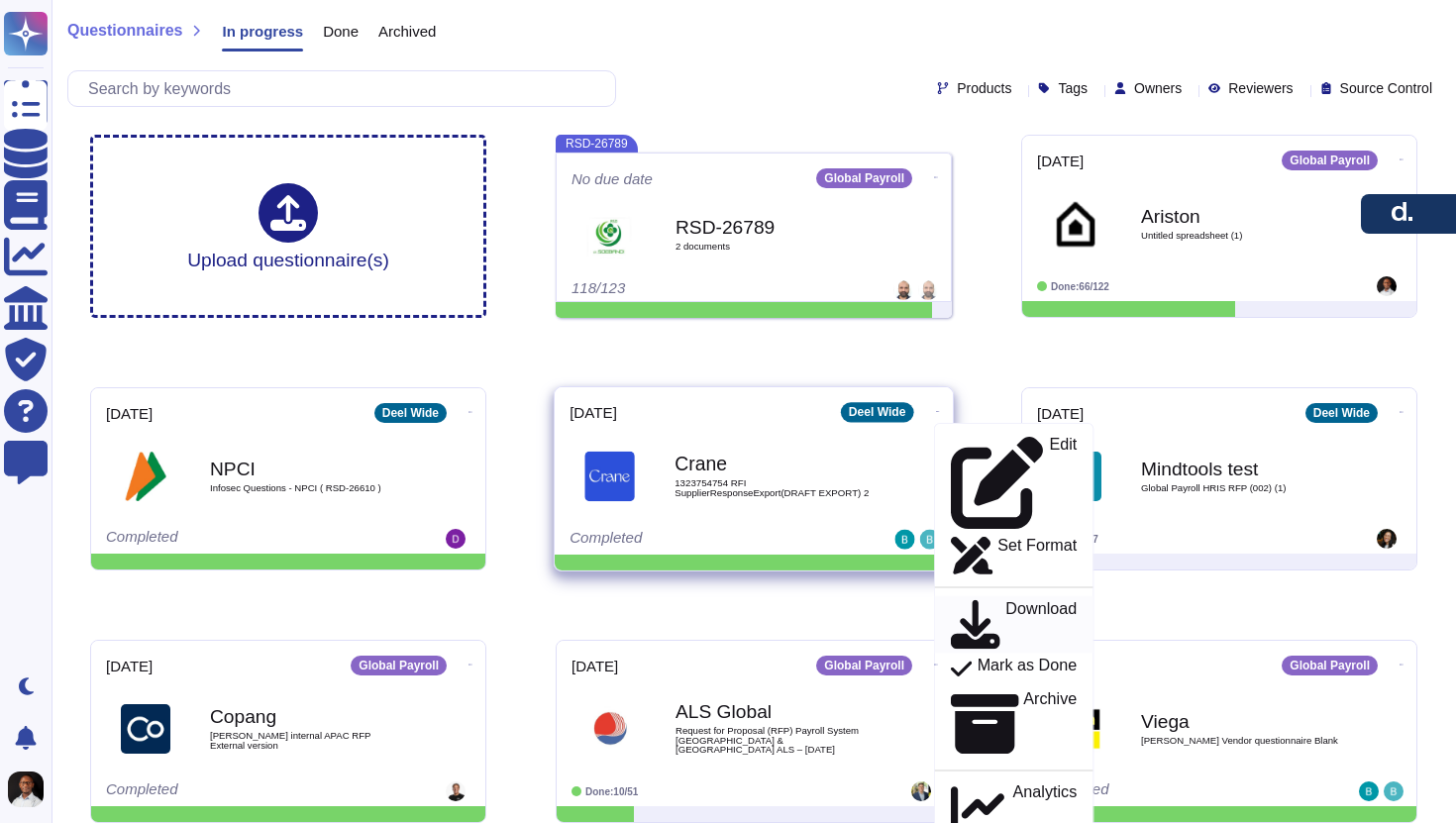click on "Download" at bounding box center [1041, 624] 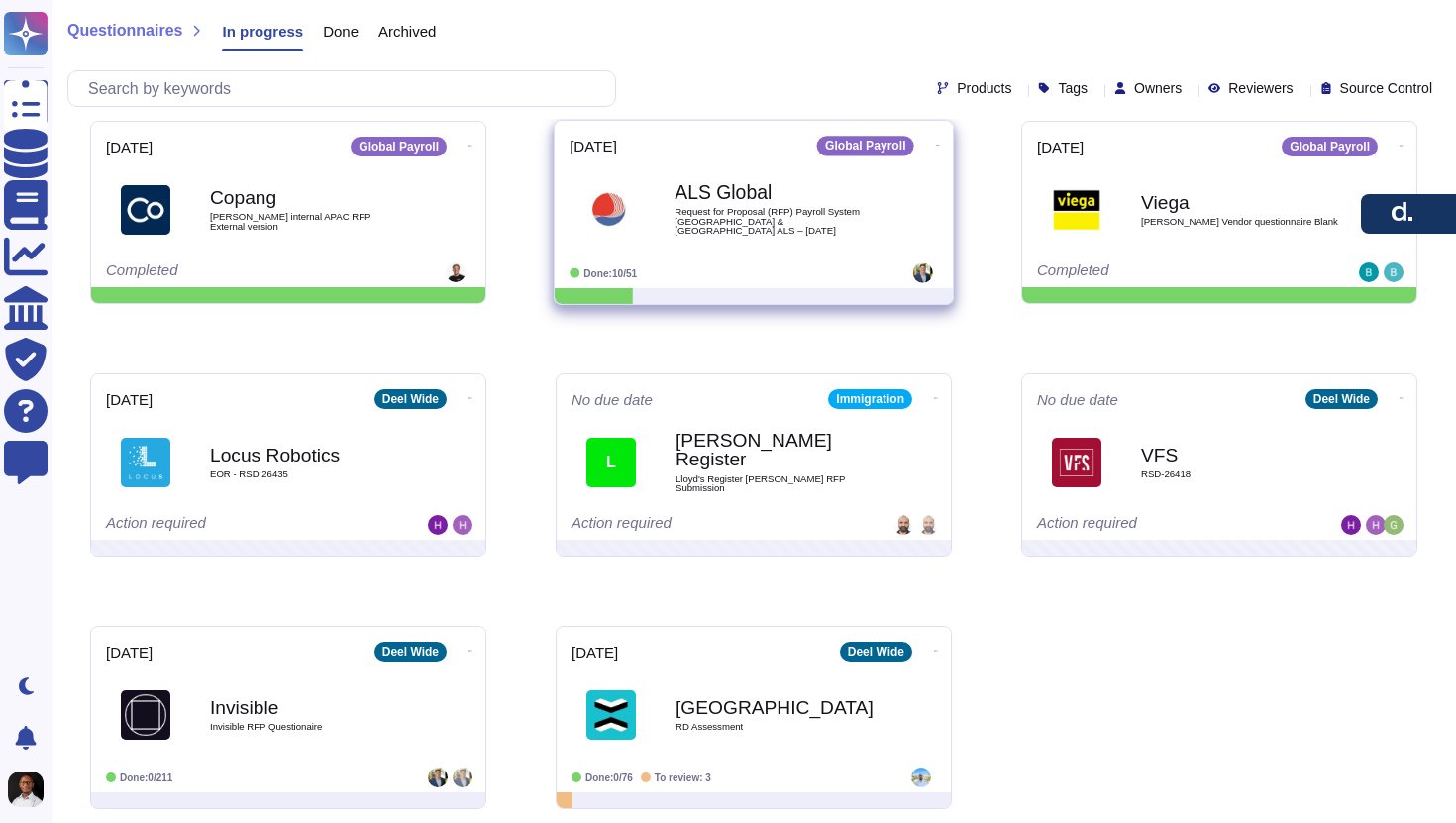 scroll, scrollTop: 521, scrollLeft: 0, axis: vertical 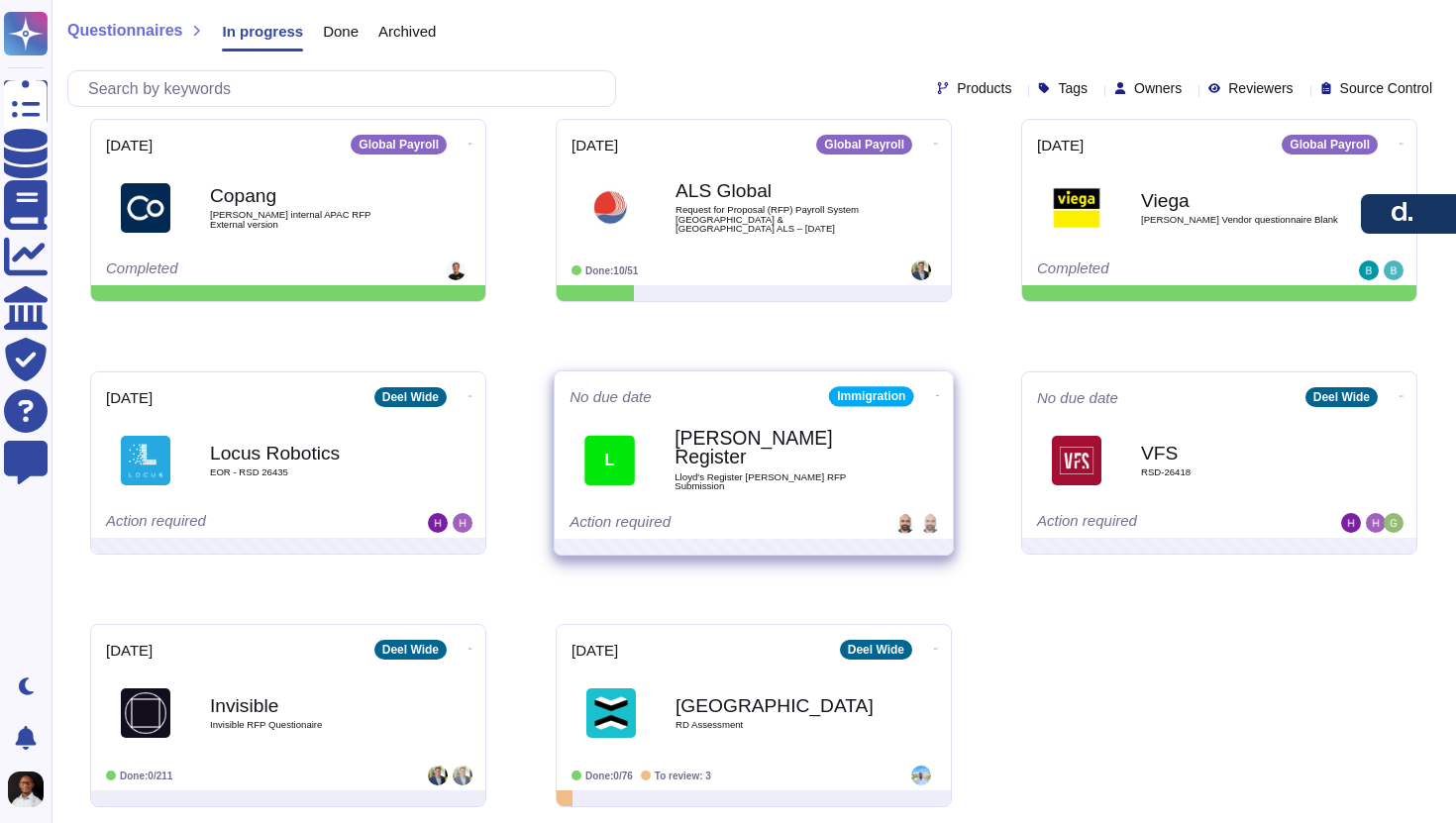 click 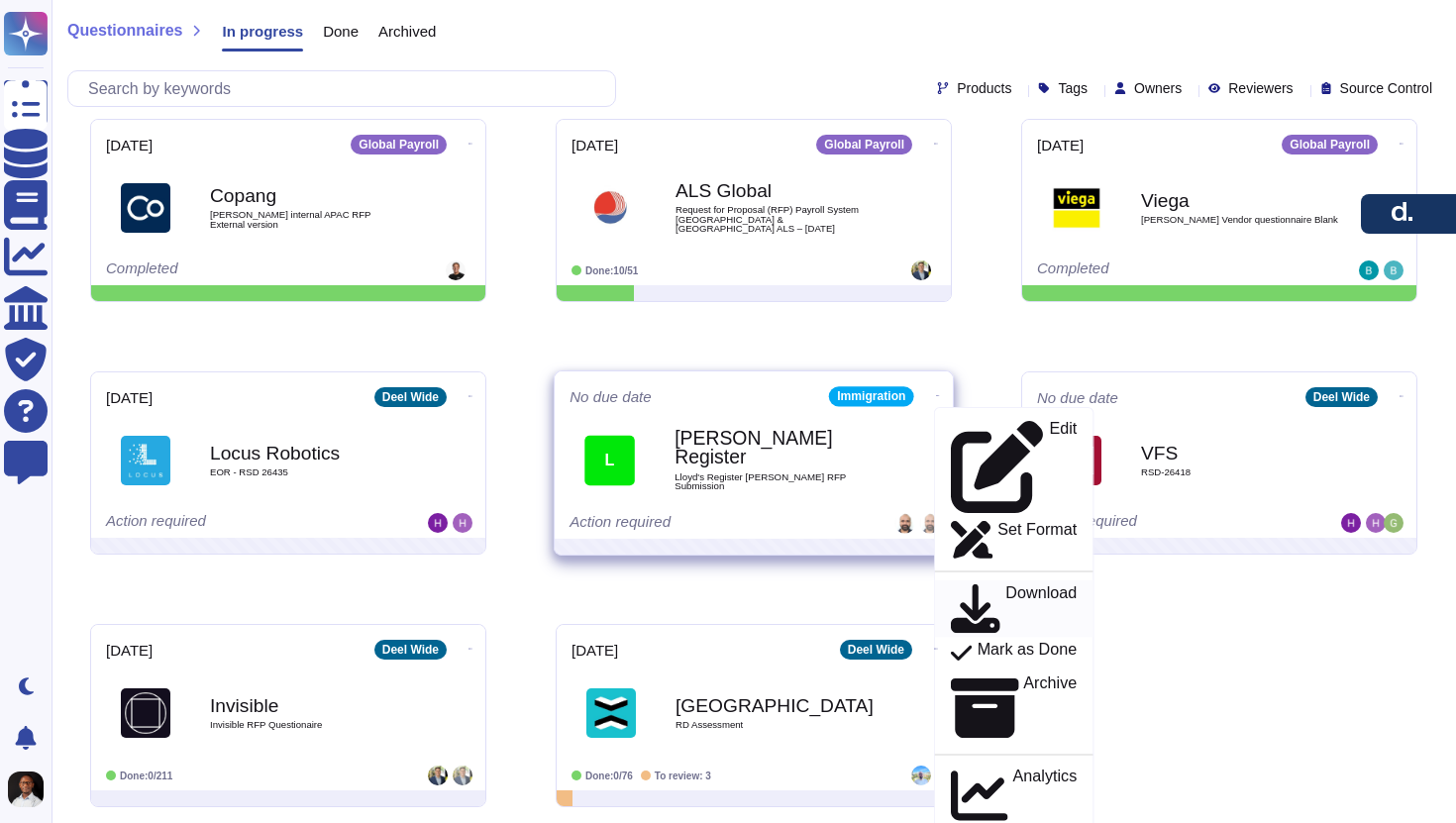 click on "Download" at bounding box center (1041, 608) 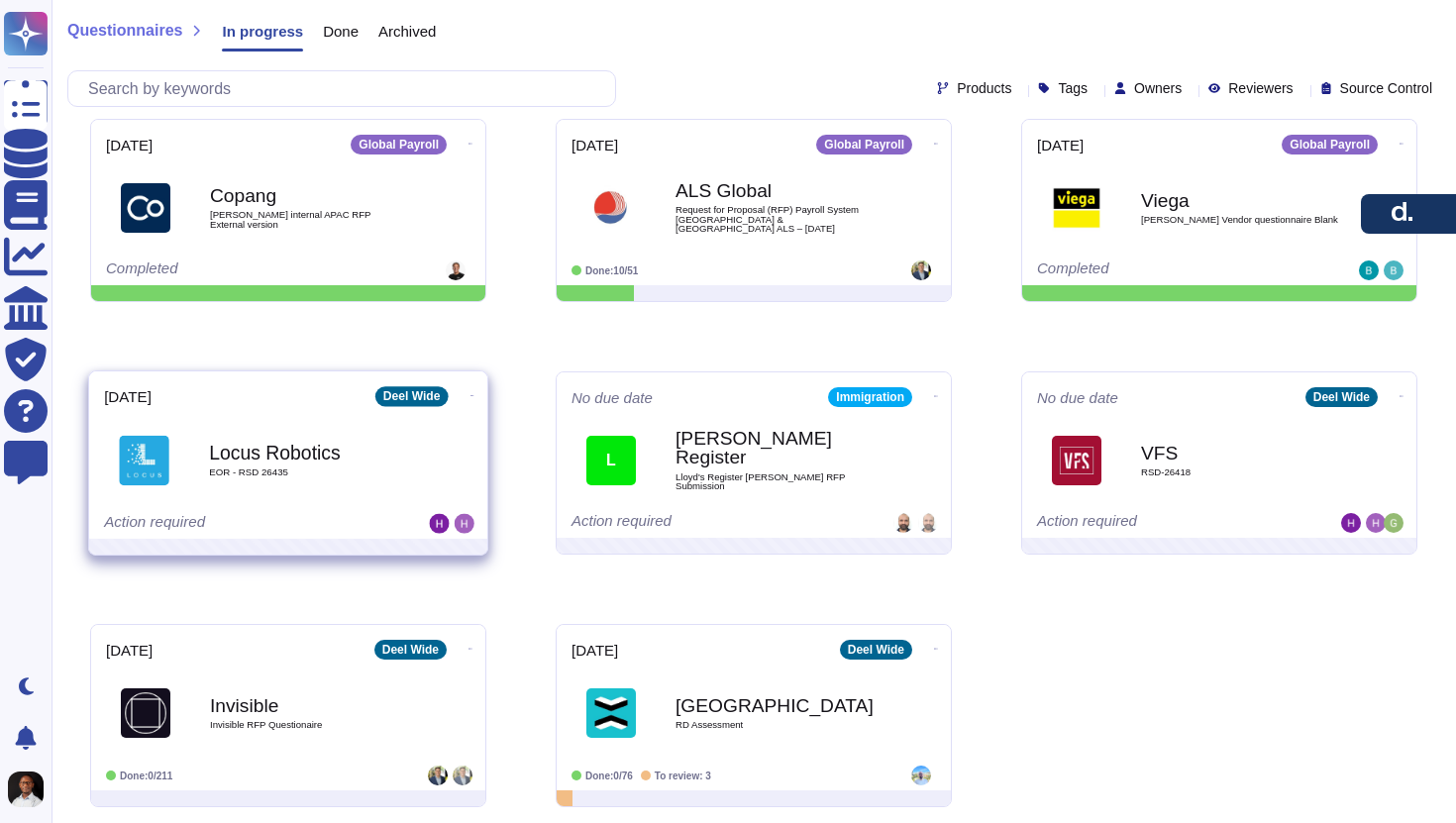 click at bounding box center [1402, -363] 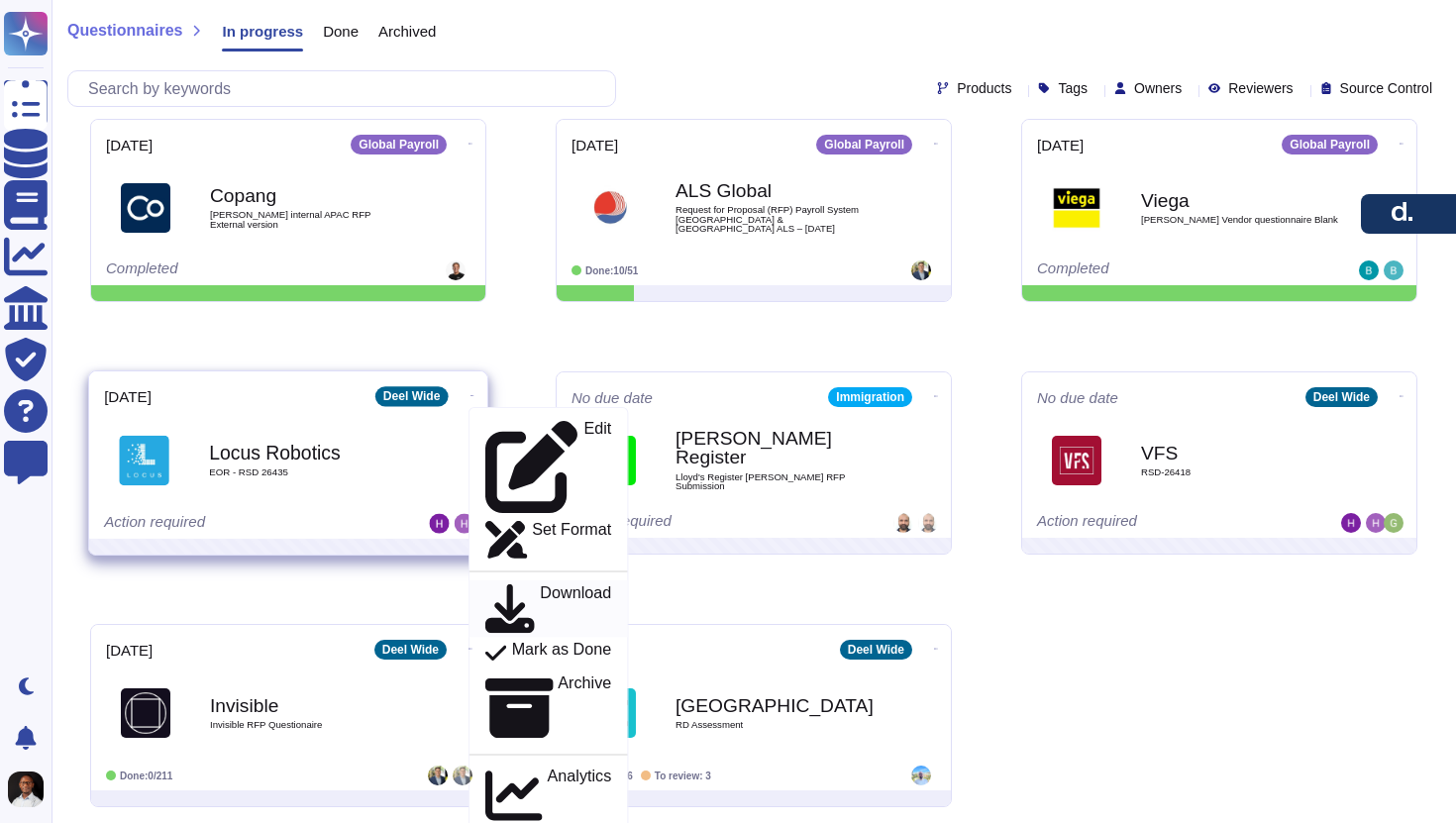 click on "Download" at bounding box center (575, 608) 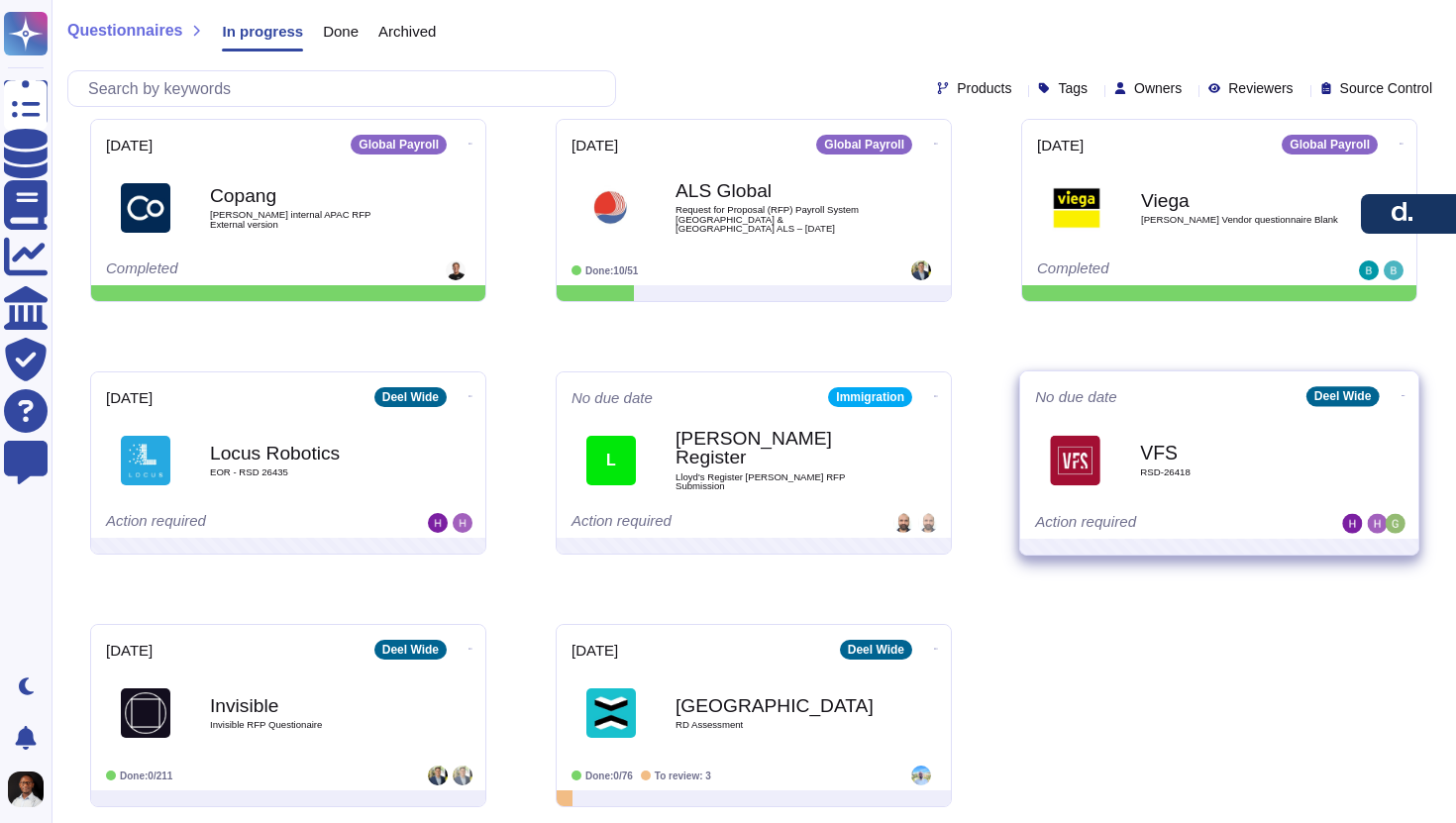 click 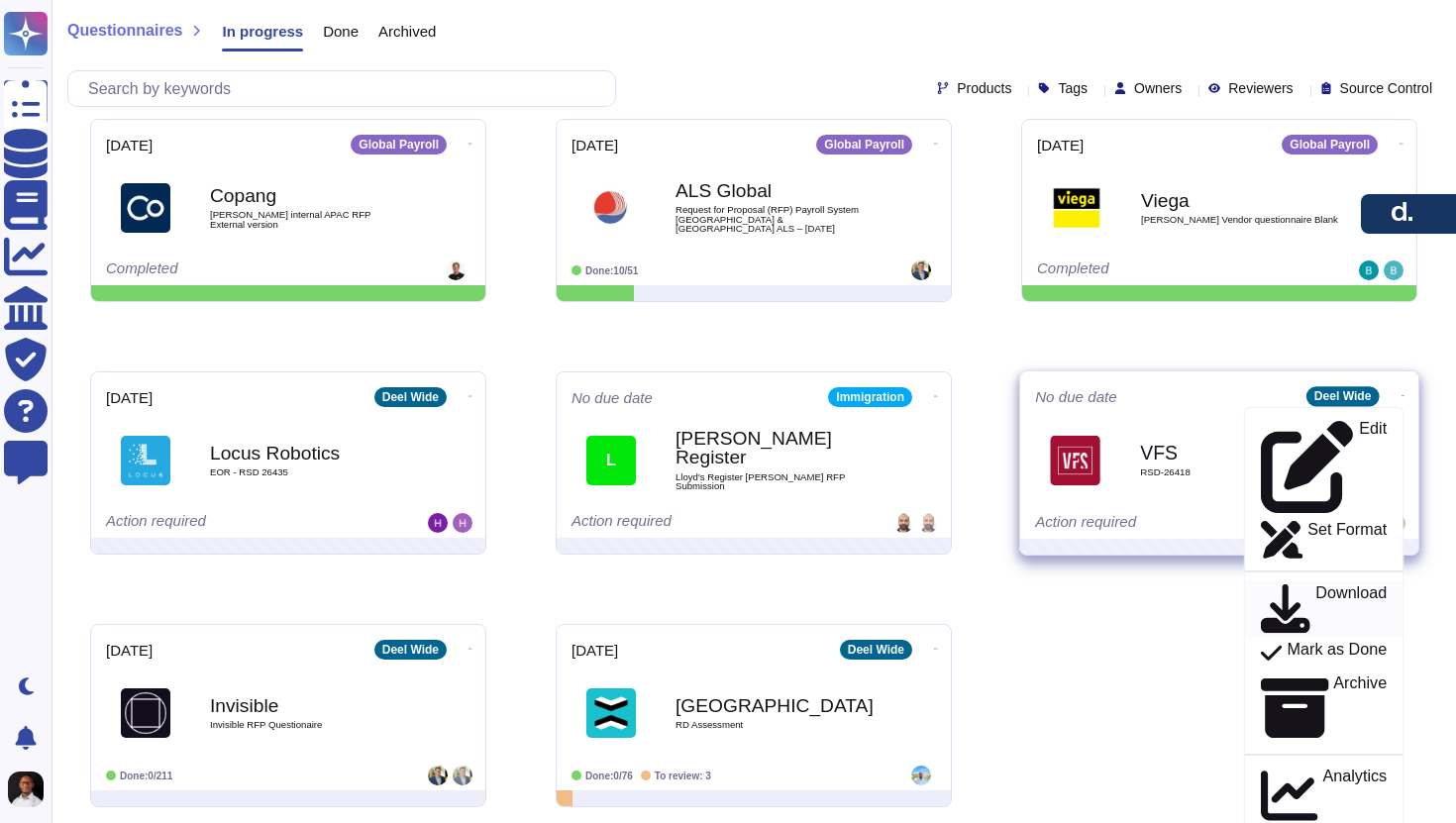 click on "Download" at bounding box center (1351, 608) 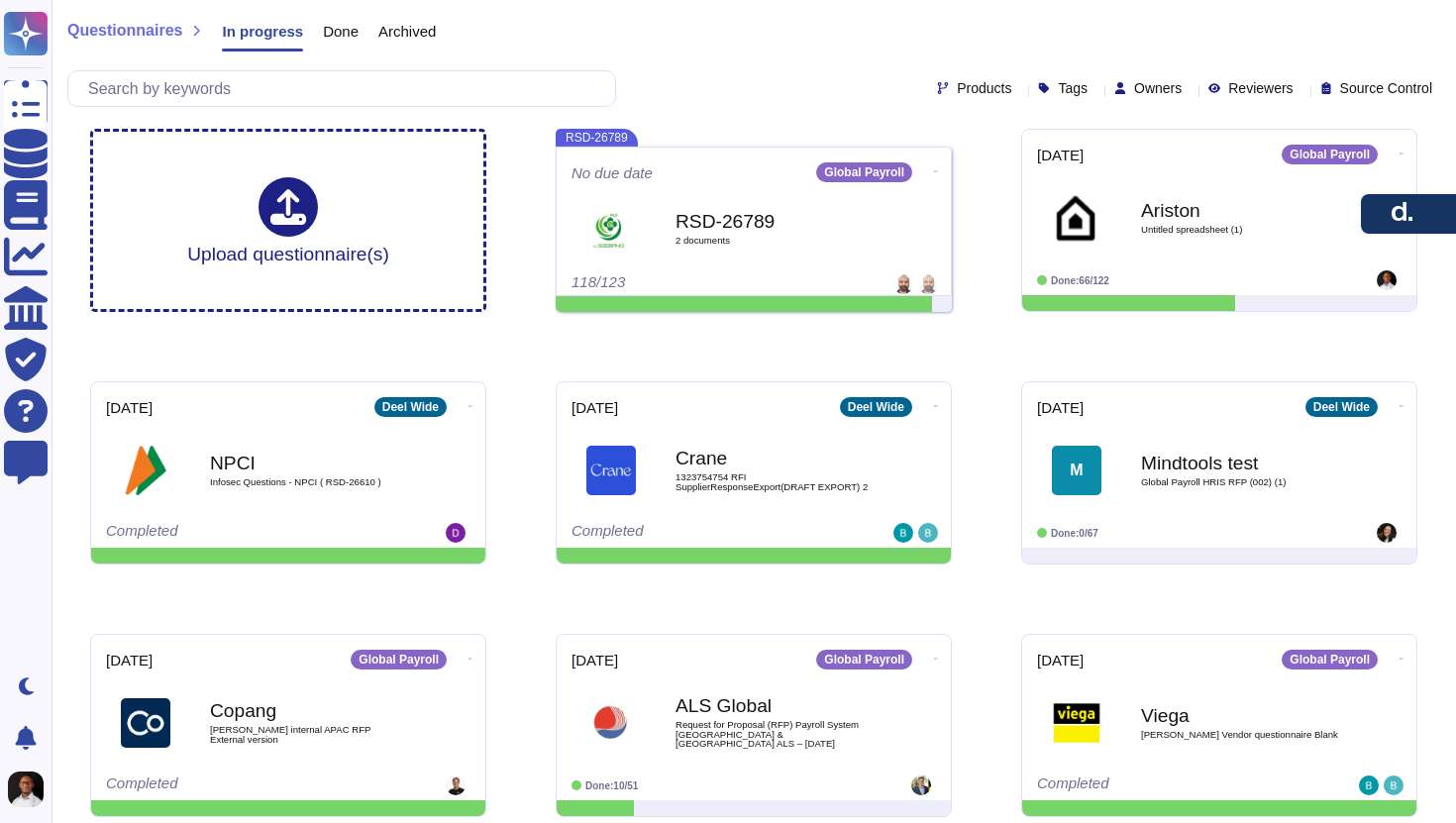 scroll, scrollTop: 0, scrollLeft: 0, axis: both 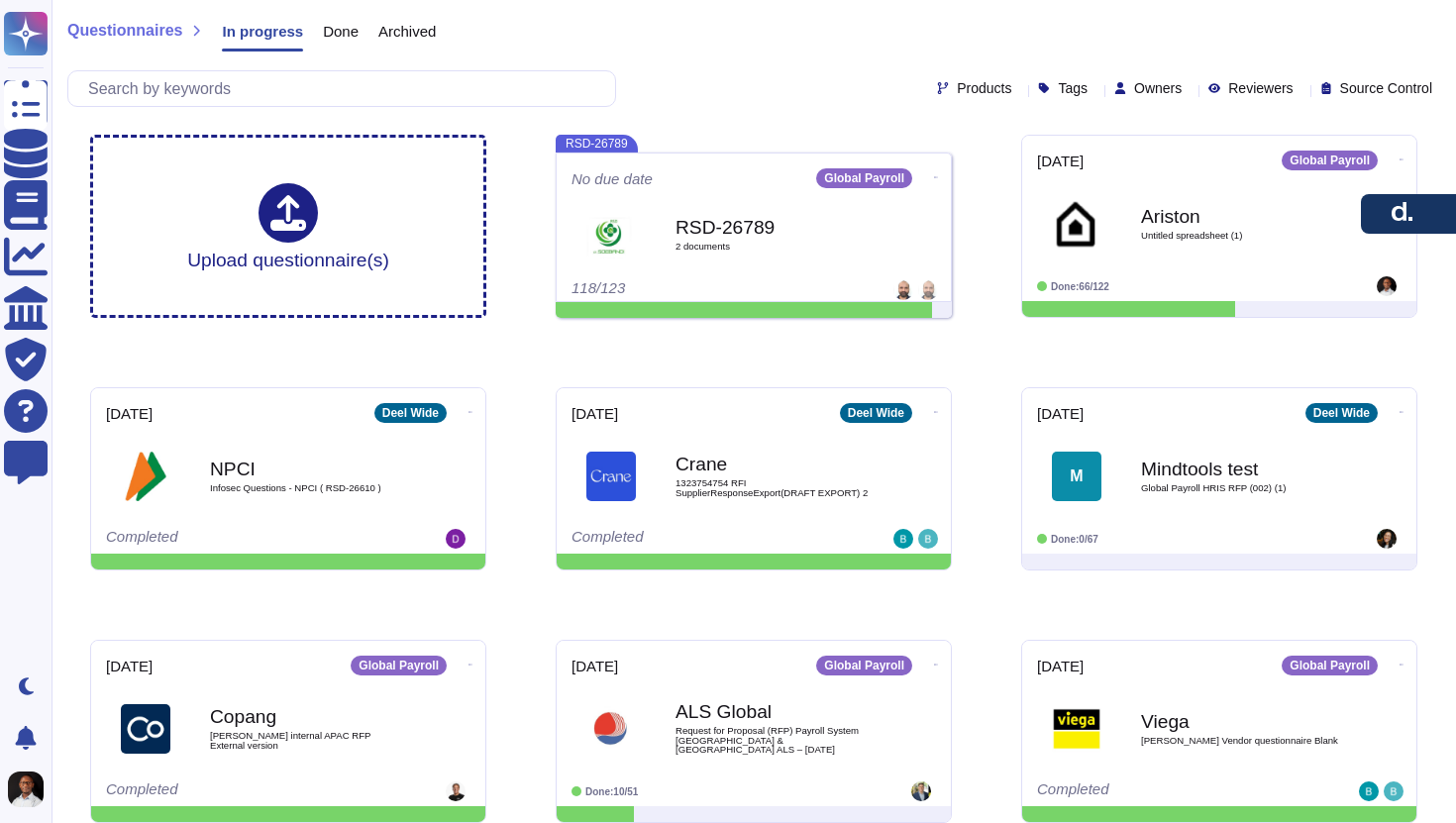 click on "Done" at bounding box center [341, 31] 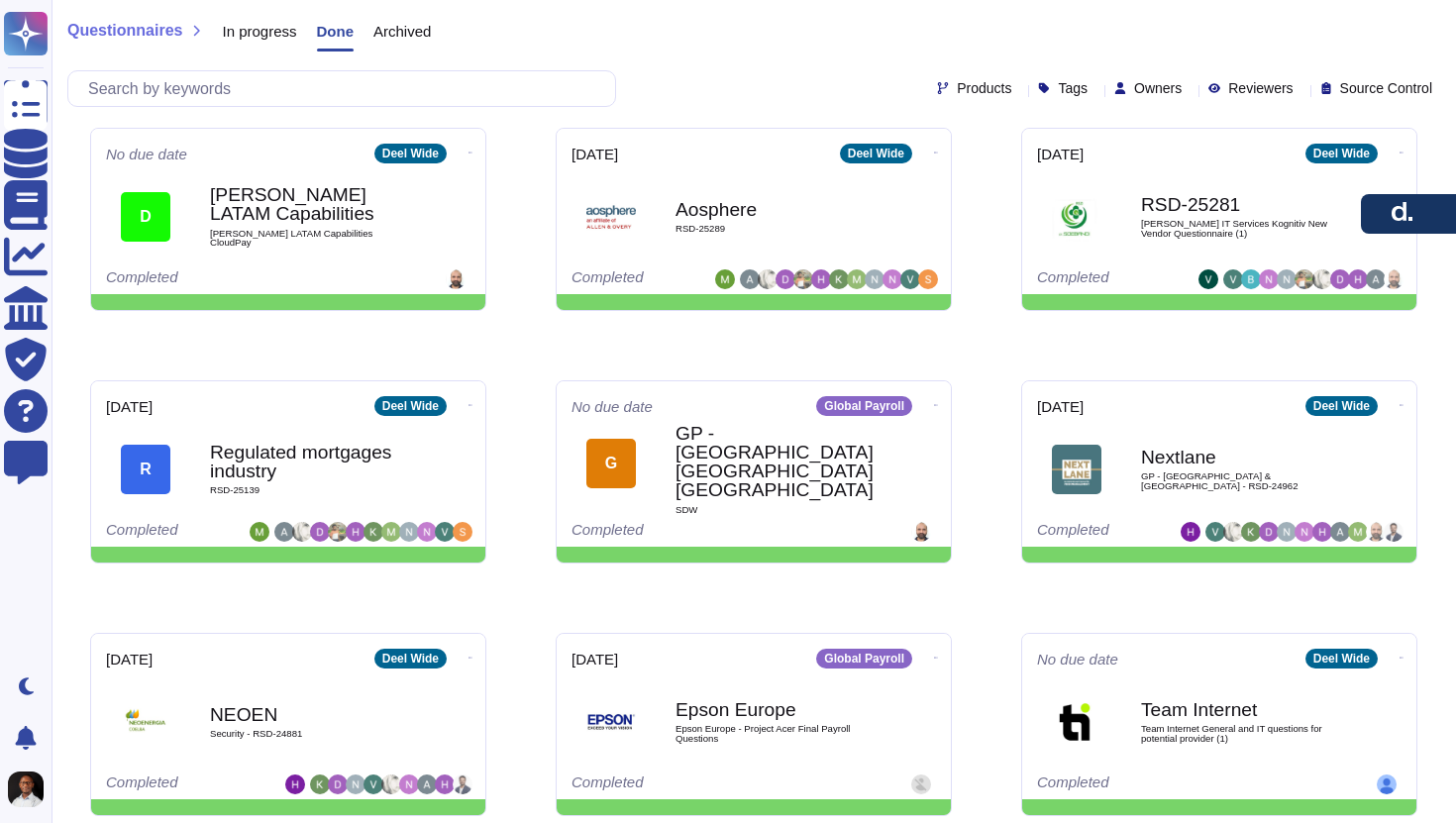 scroll, scrollTop: 2482, scrollLeft: 0, axis: vertical 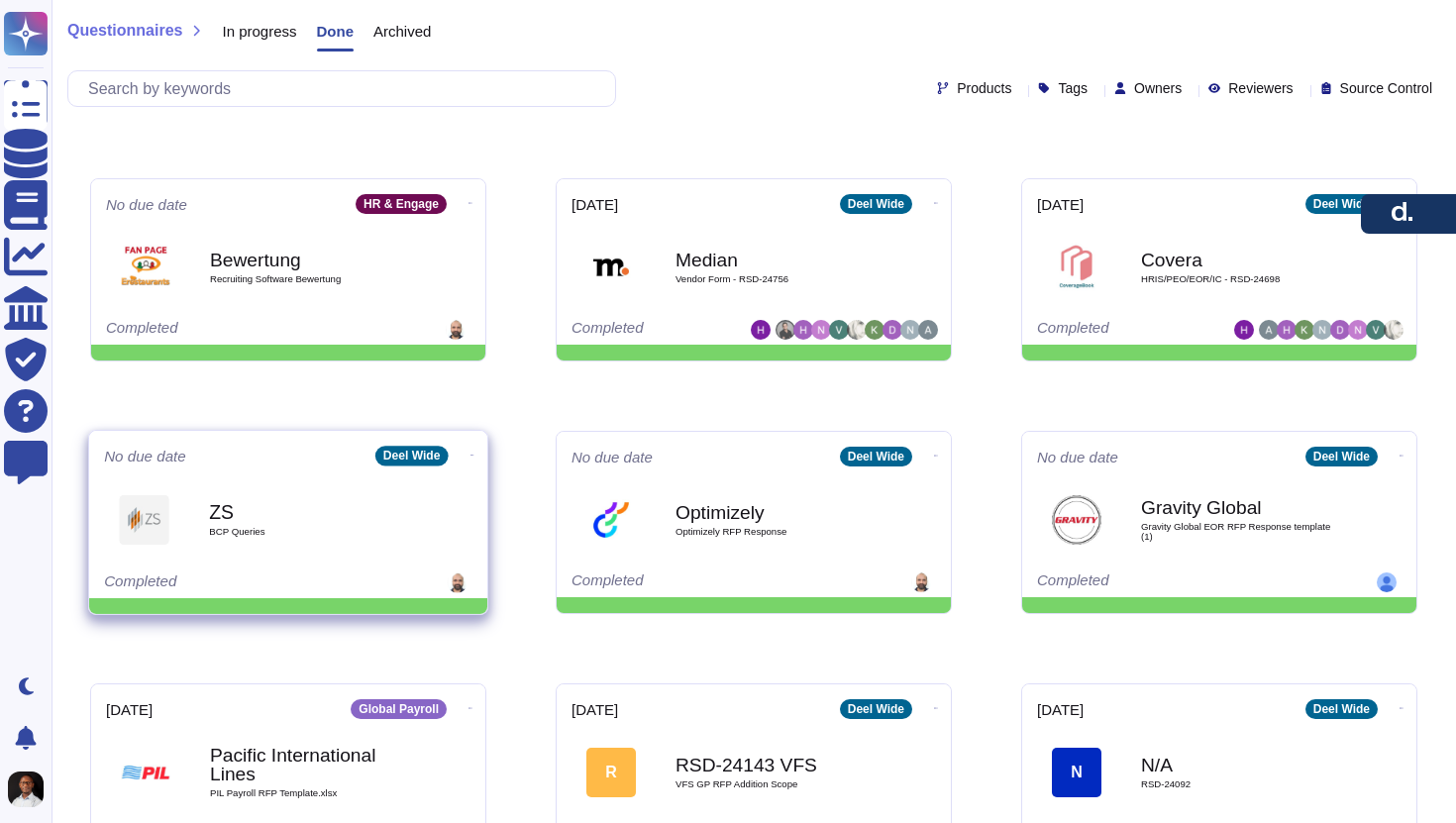 click 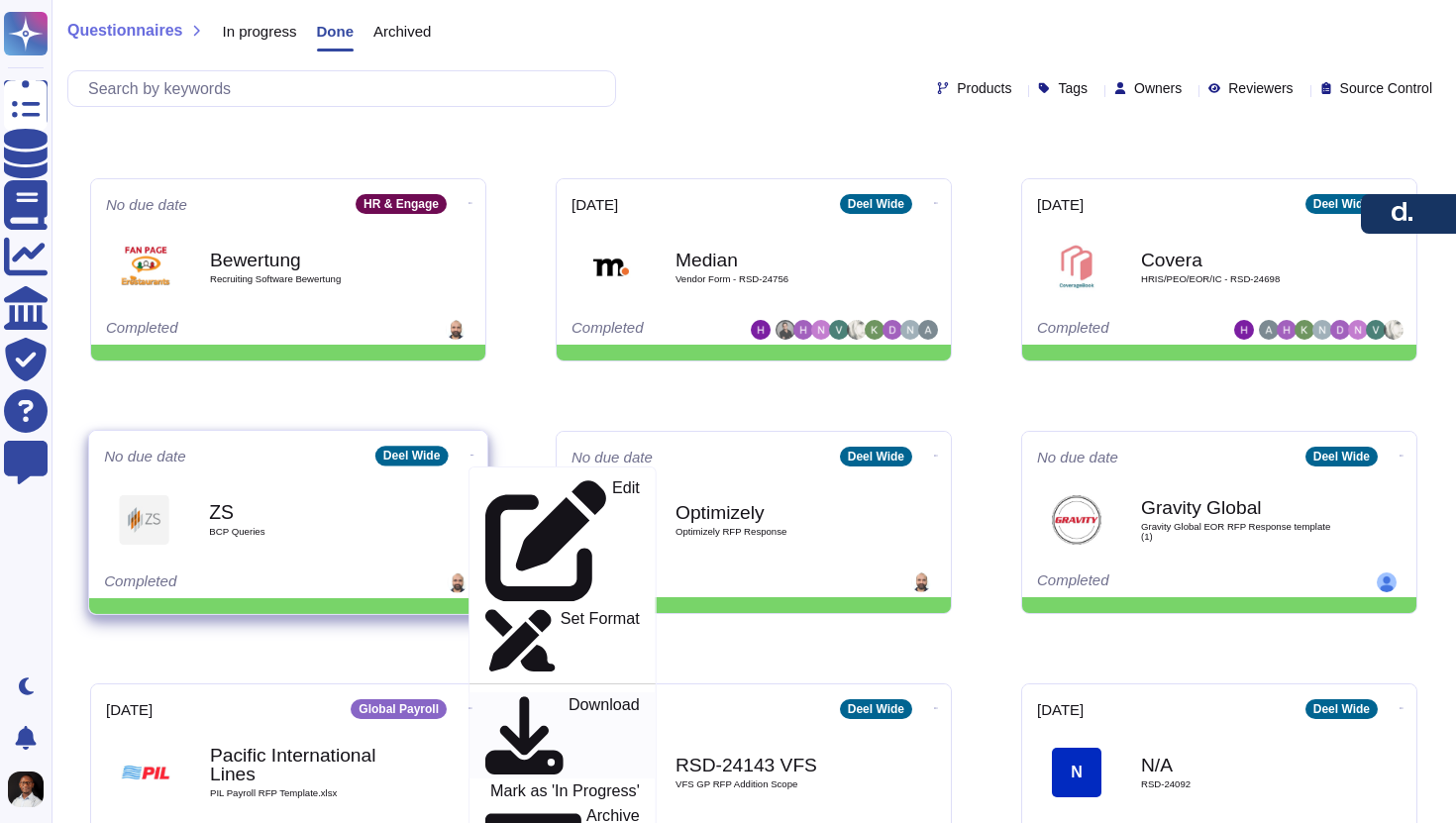 click on "Download" at bounding box center (604, 736) 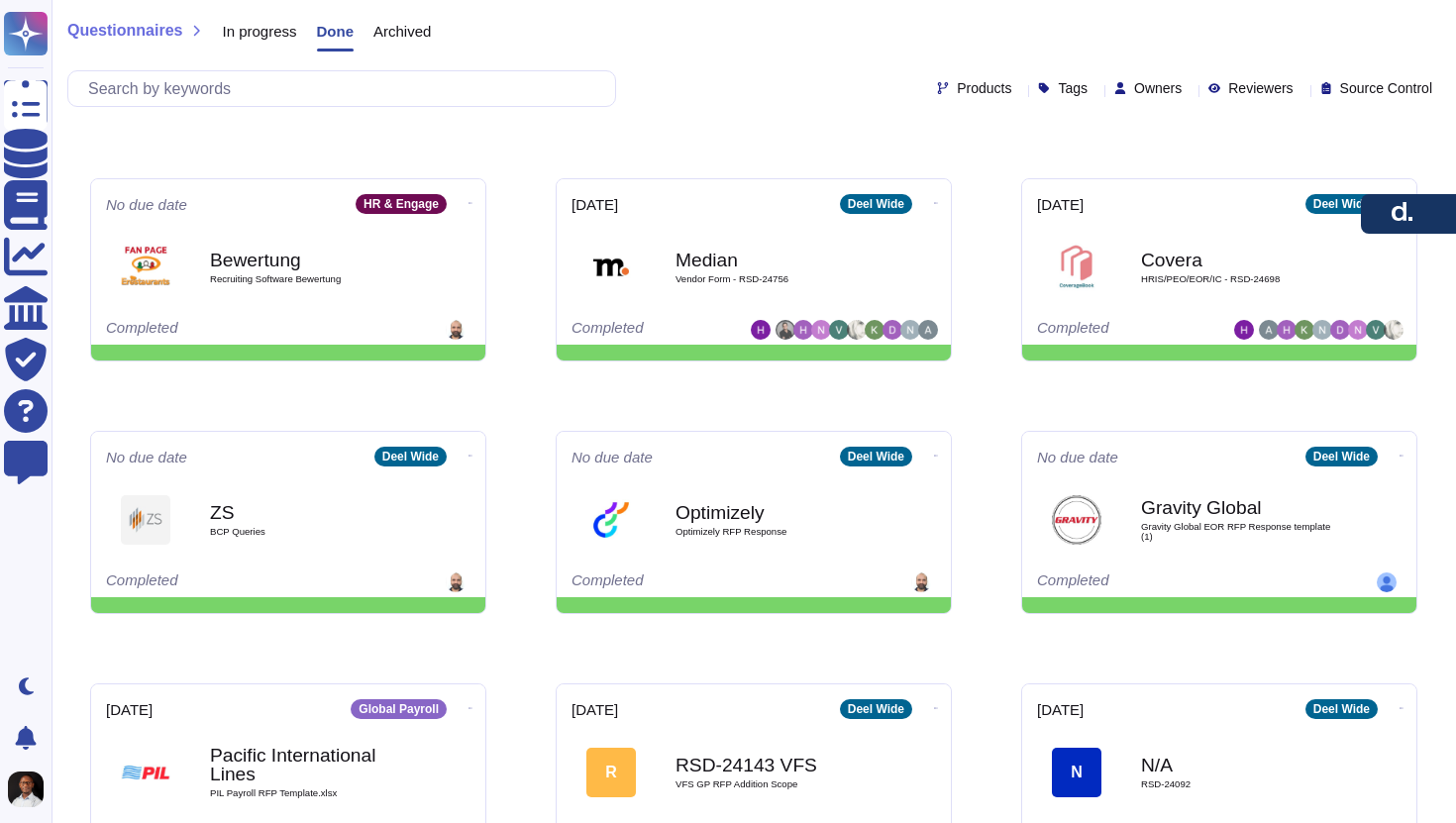 click 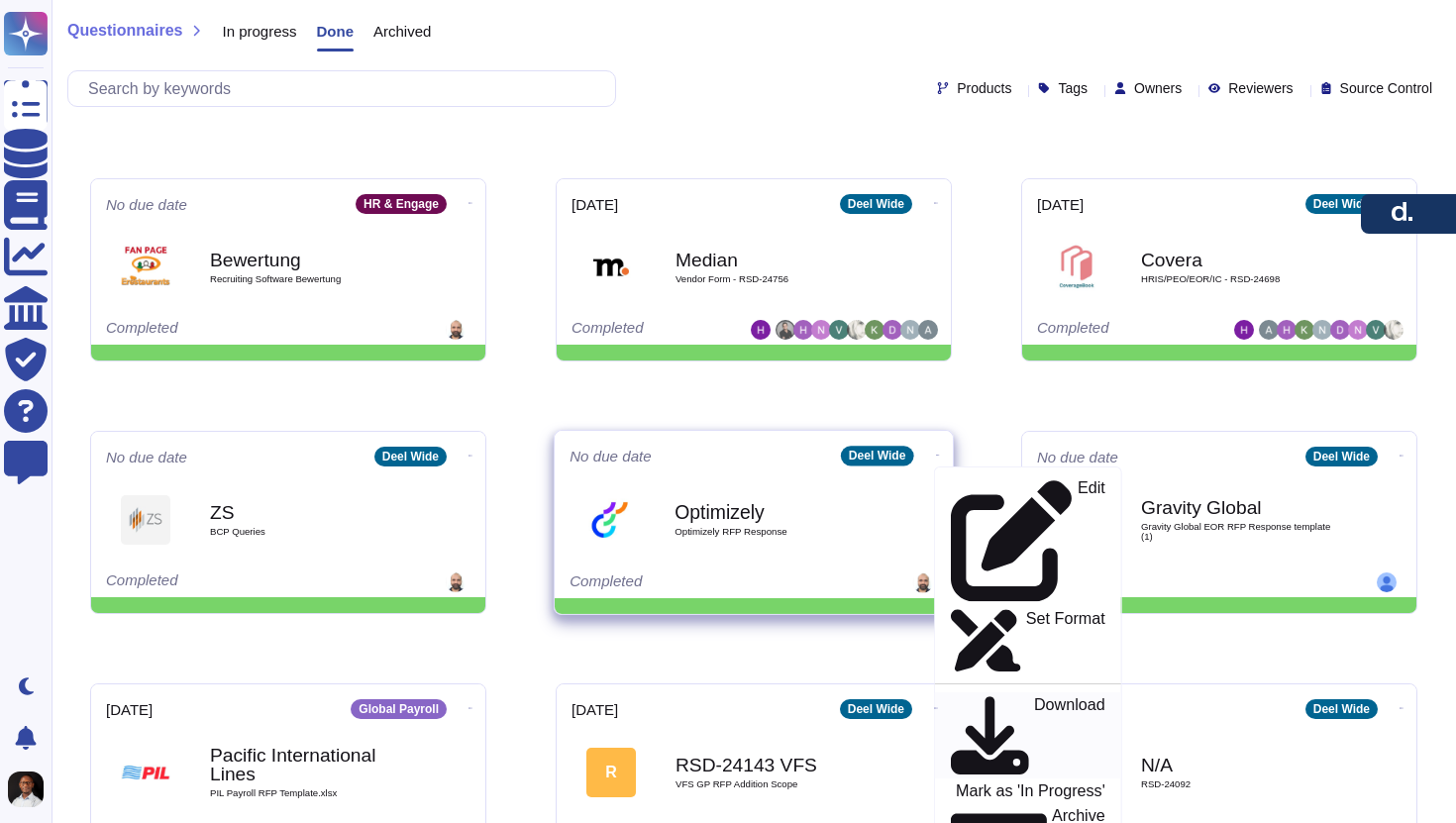 click on "Download" at bounding box center (1070, 736) 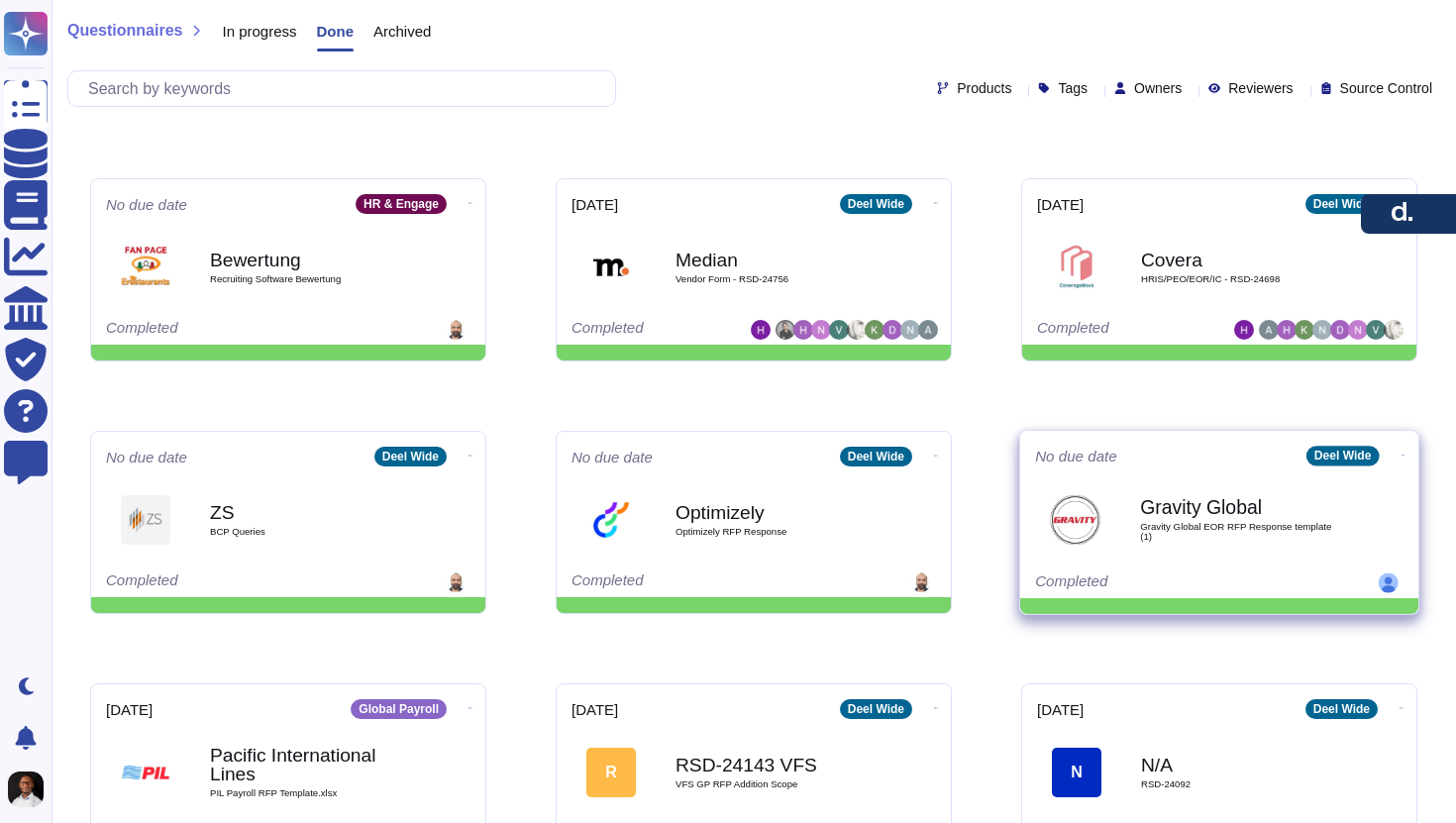 click 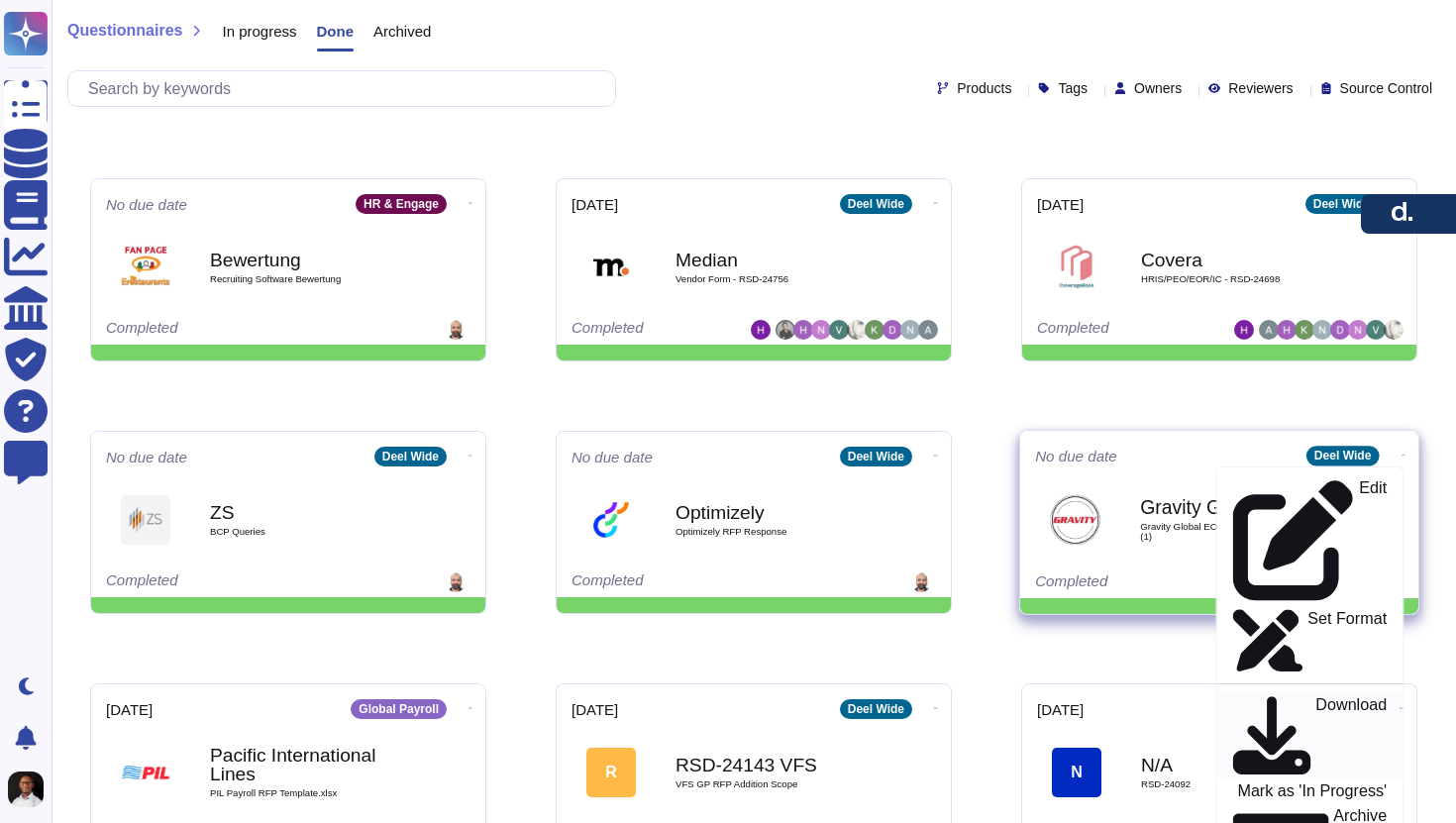 click on "Download" at bounding box center (1351, 736) 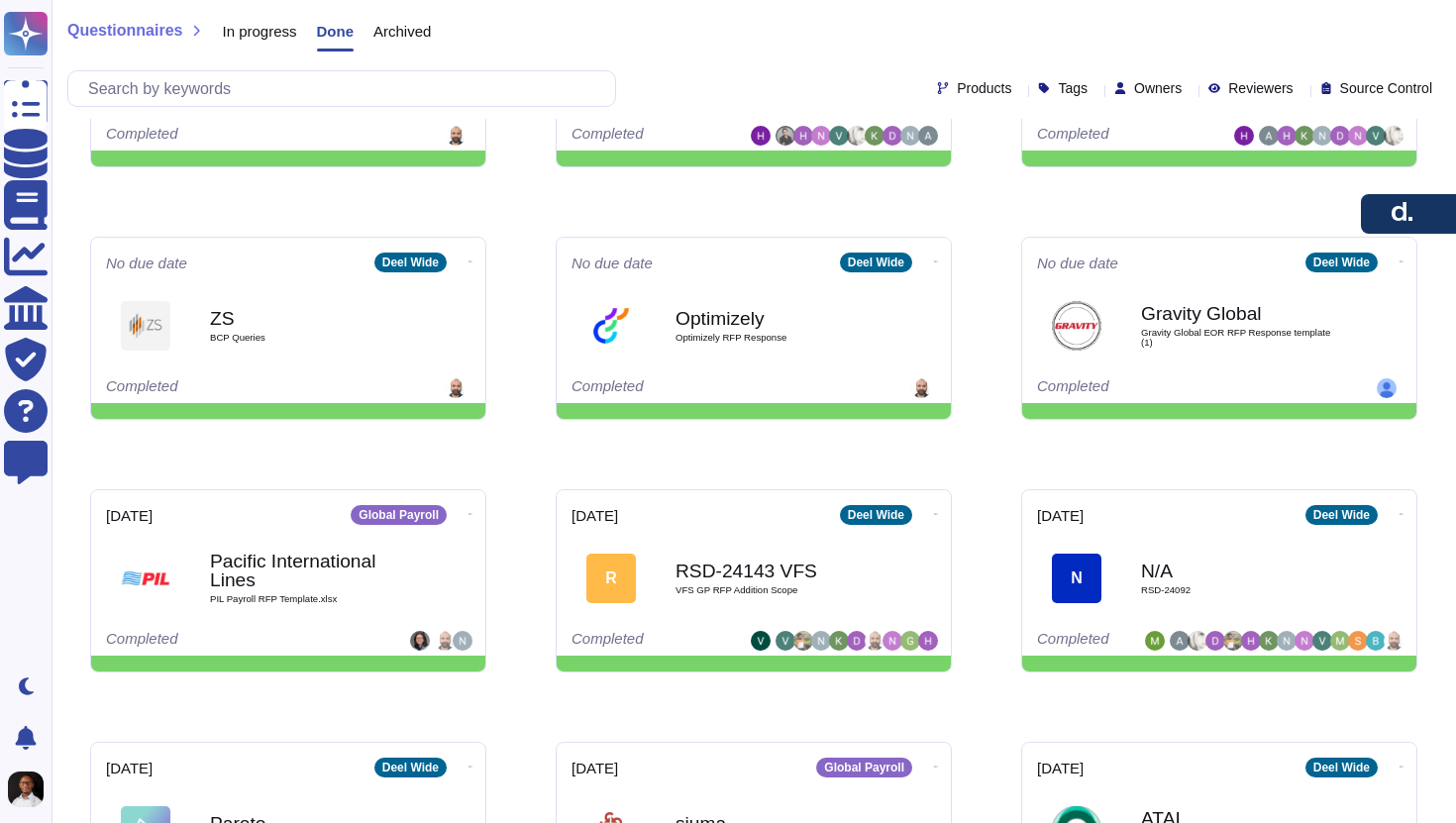 scroll, scrollTop: 2695, scrollLeft: 0, axis: vertical 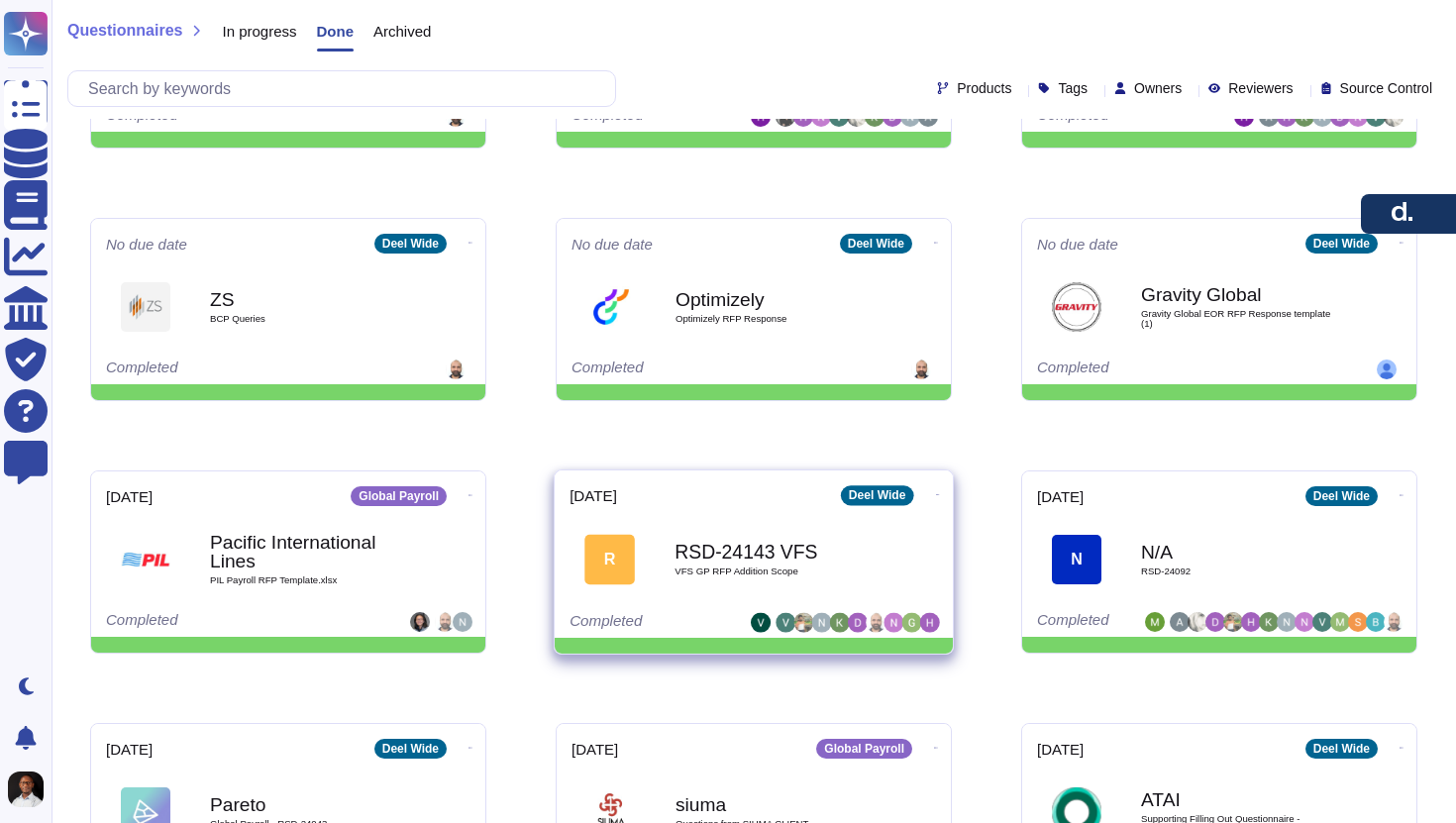 click 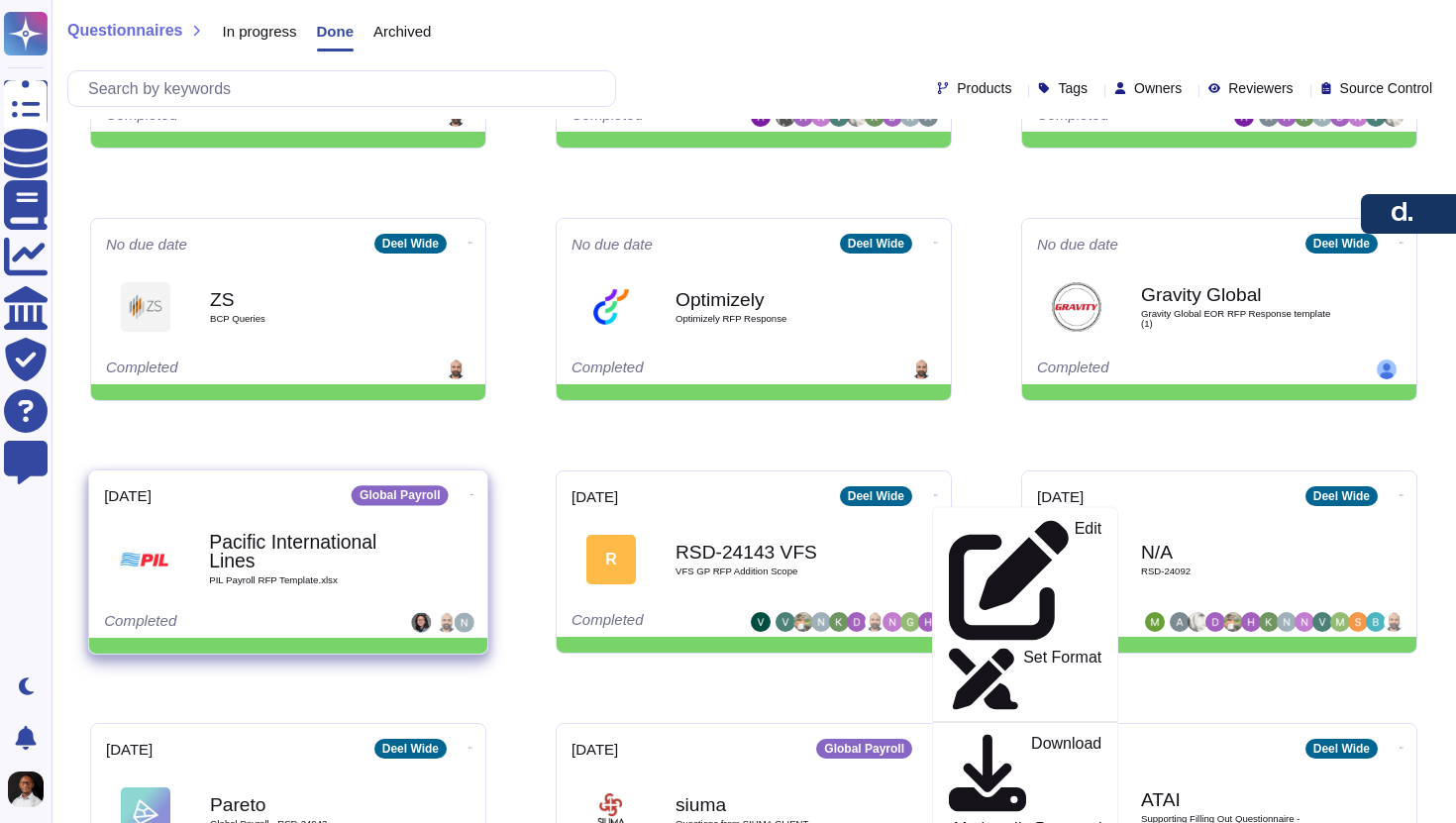 click 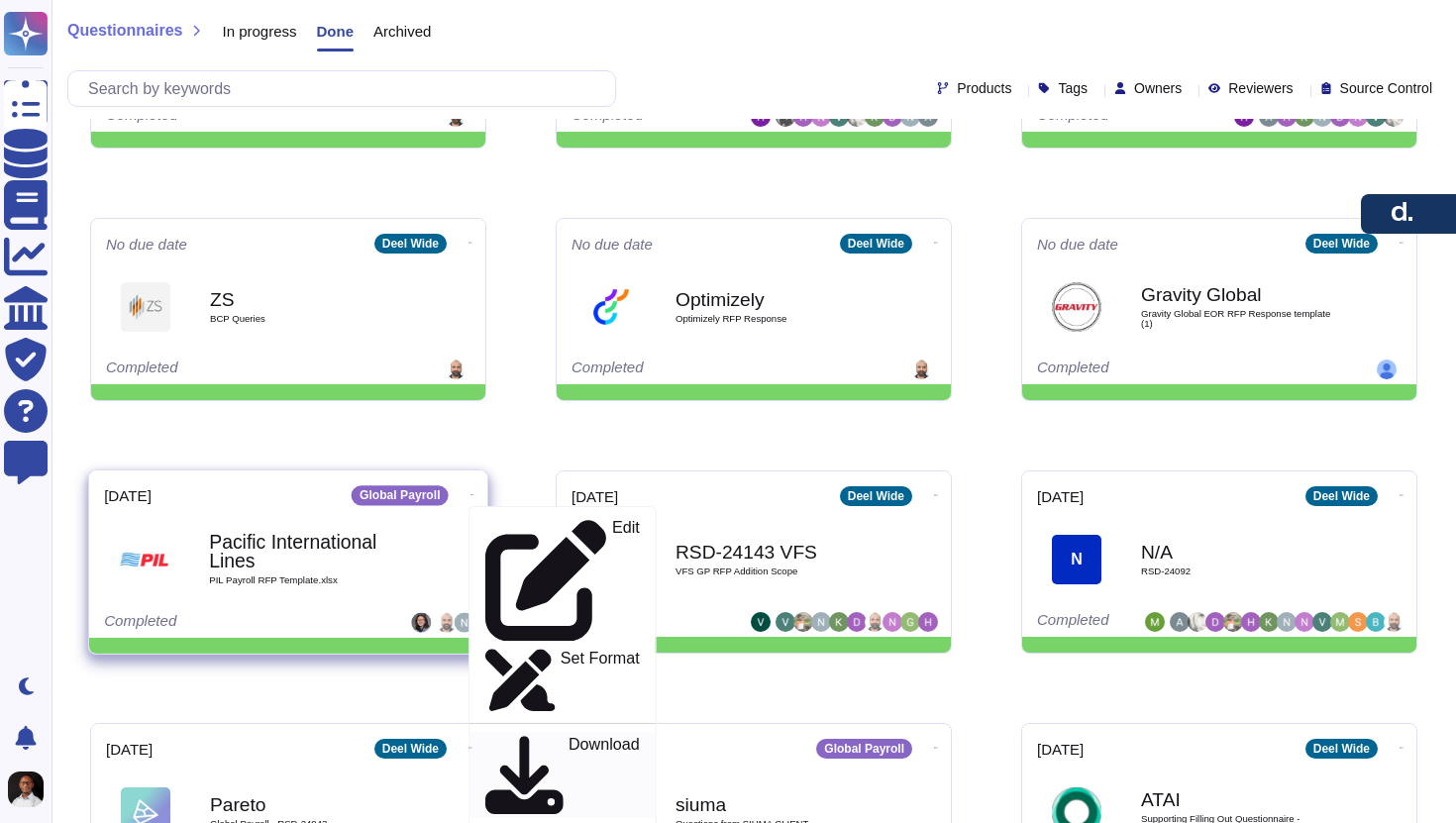 click on "Download" at bounding box center (604, 775) 